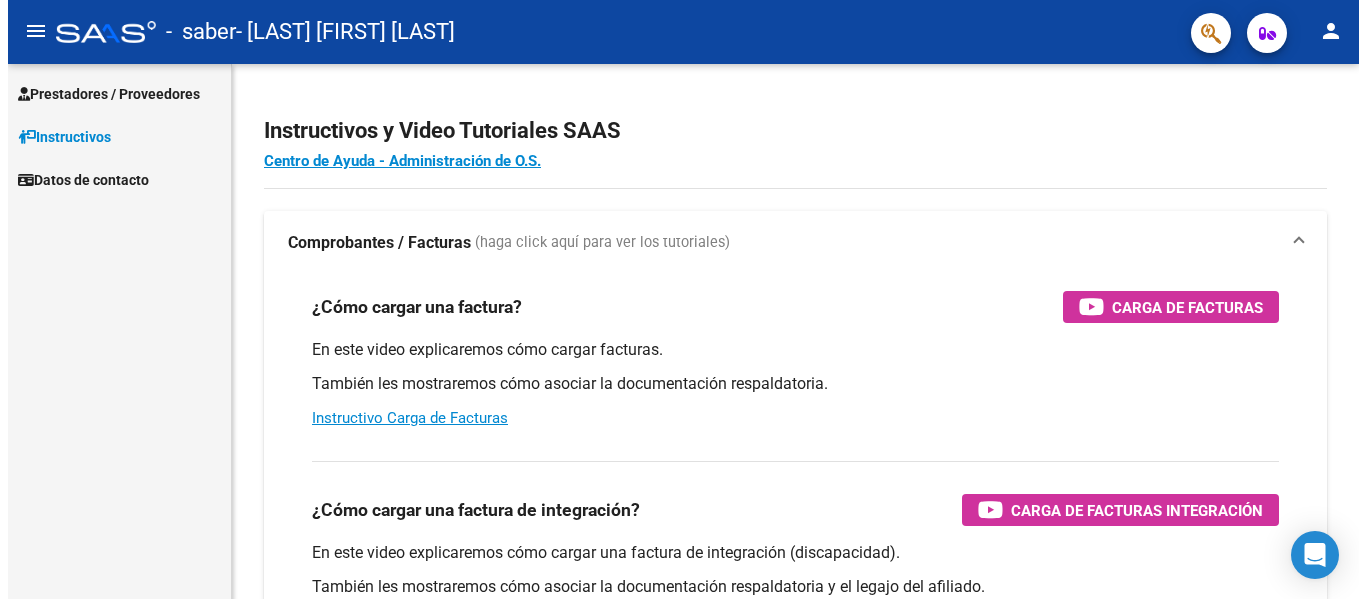 scroll, scrollTop: 0, scrollLeft: 0, axis: both 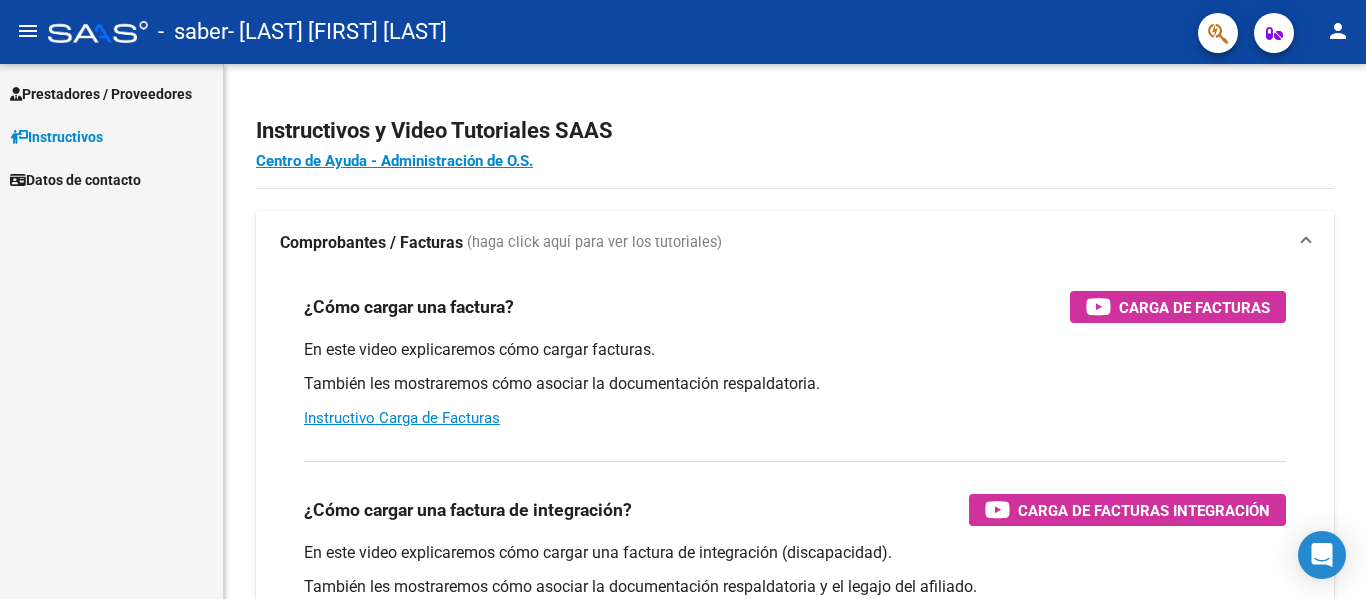 click on "Prestadores / Proveedores" at bounding box center [101, 94] 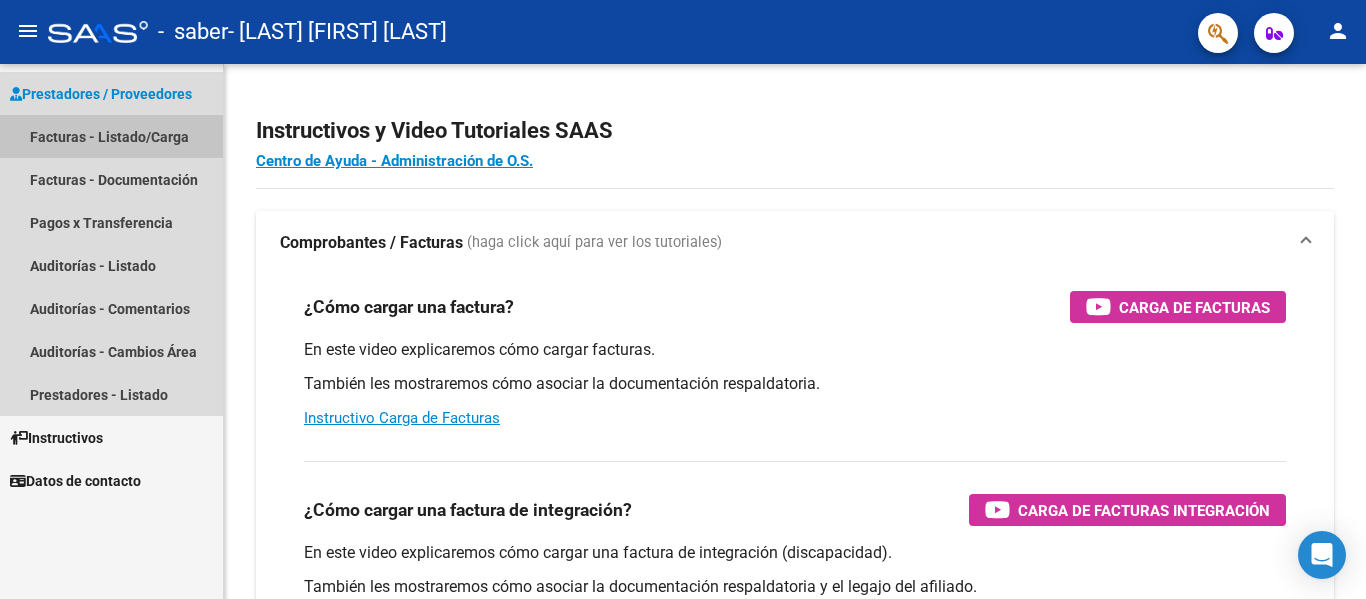click on "Facturas - Listado/Carga" at bounding box center [111, 136] 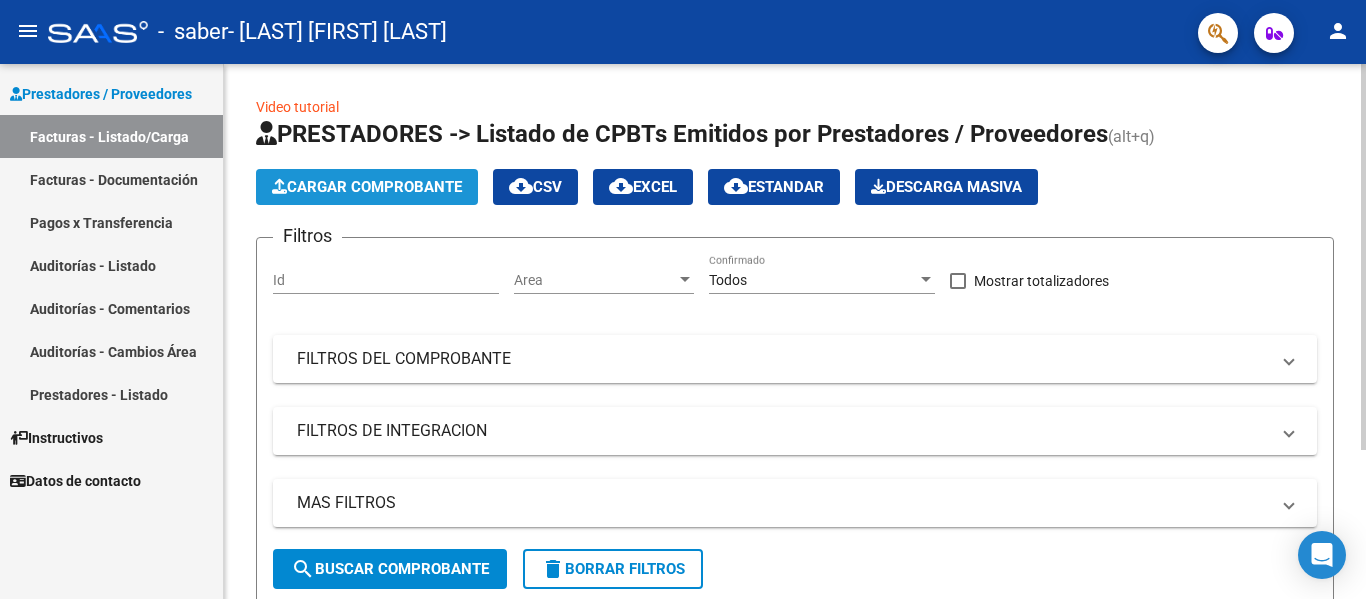 click on "Cargar Comprobante" 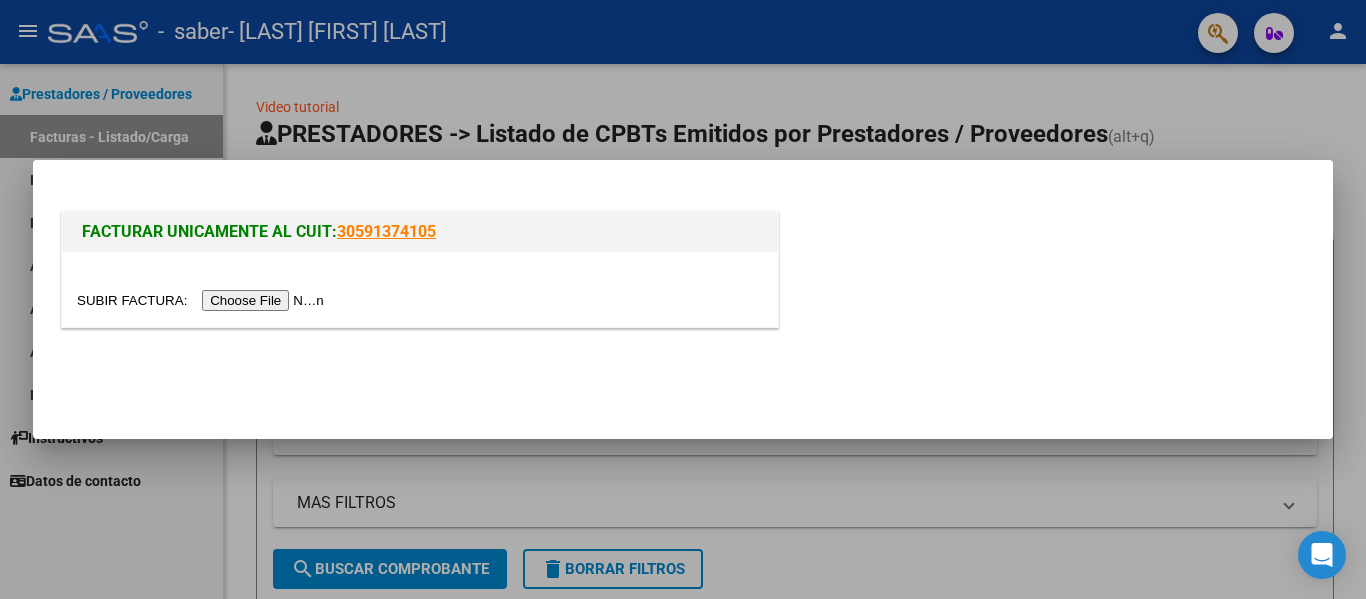 click at bounding box center (203, 300) 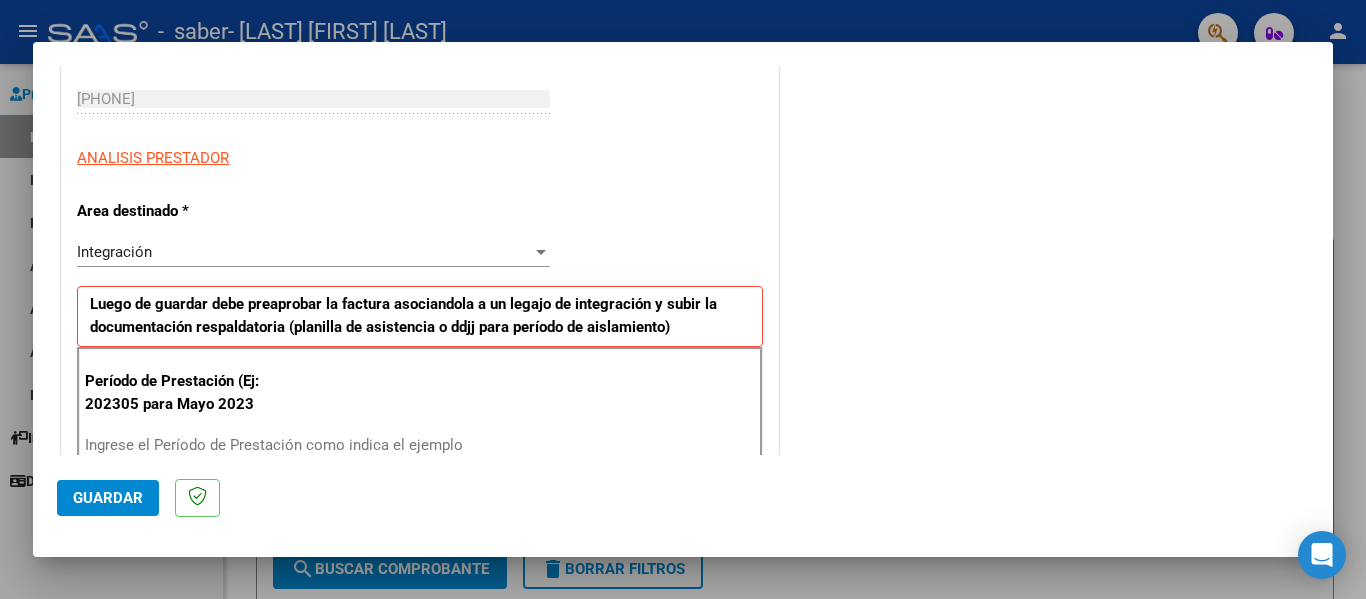 scroll, scrollTop: 500, scrollLeft: 0, axis: vertical 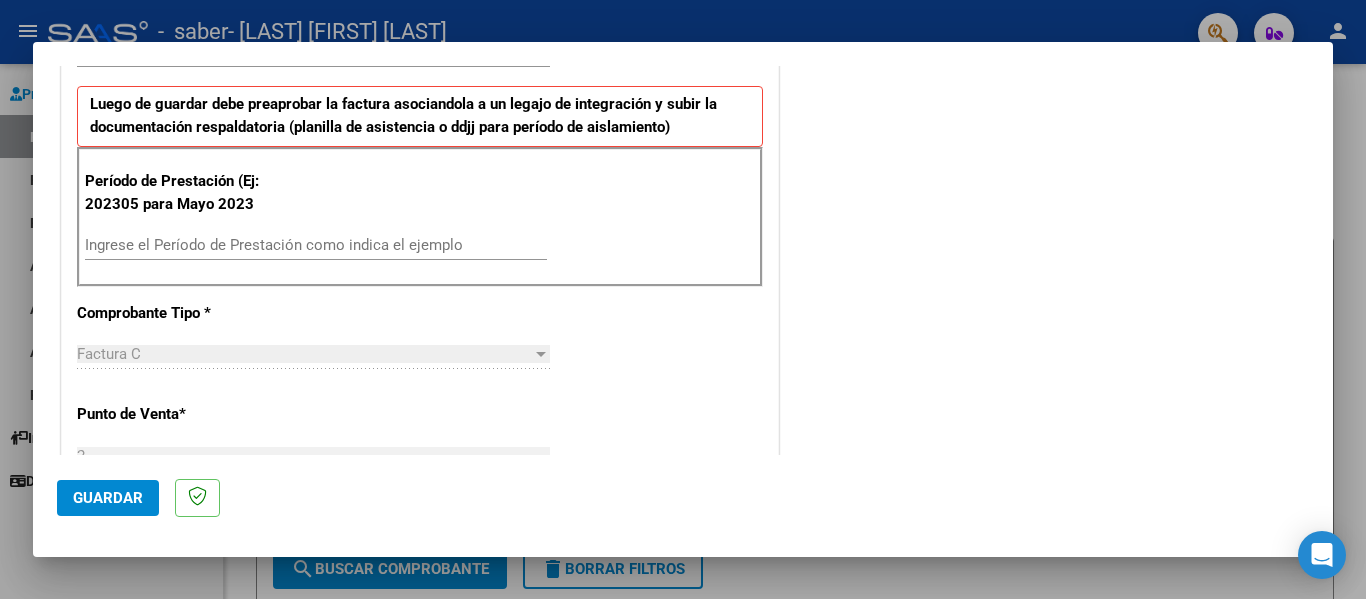 click on "Ingrese el Período de Prestación como indica el ejemplo" at bounding box center [316, 245] 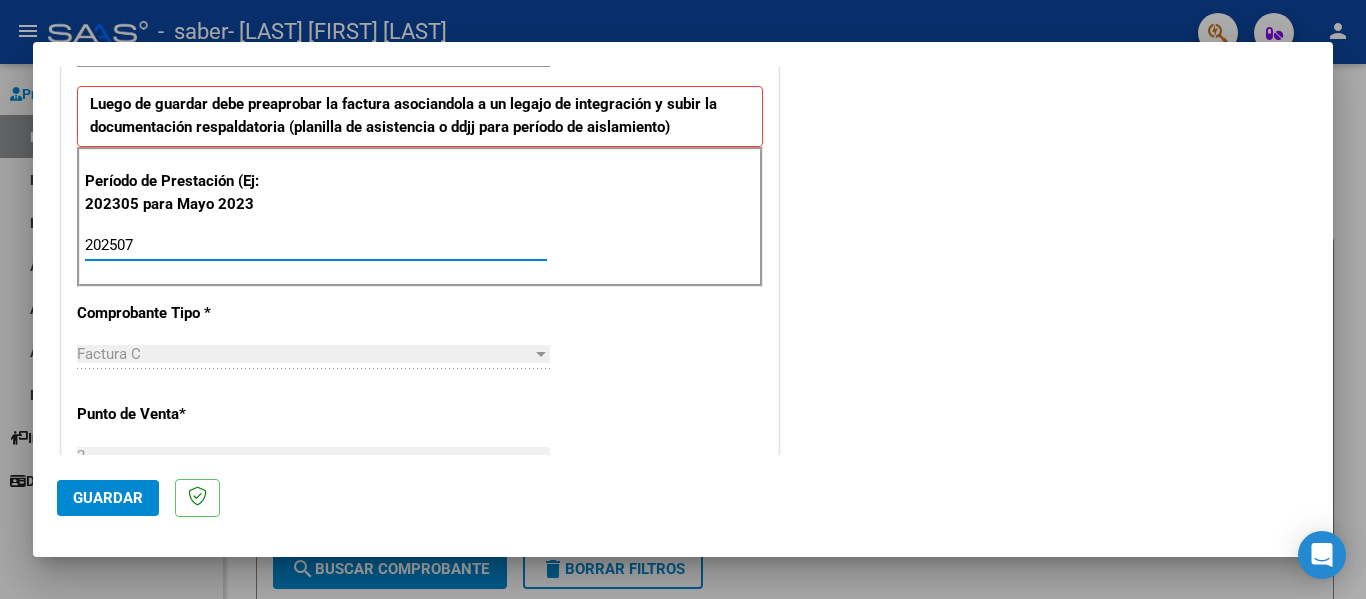 type on "202507" 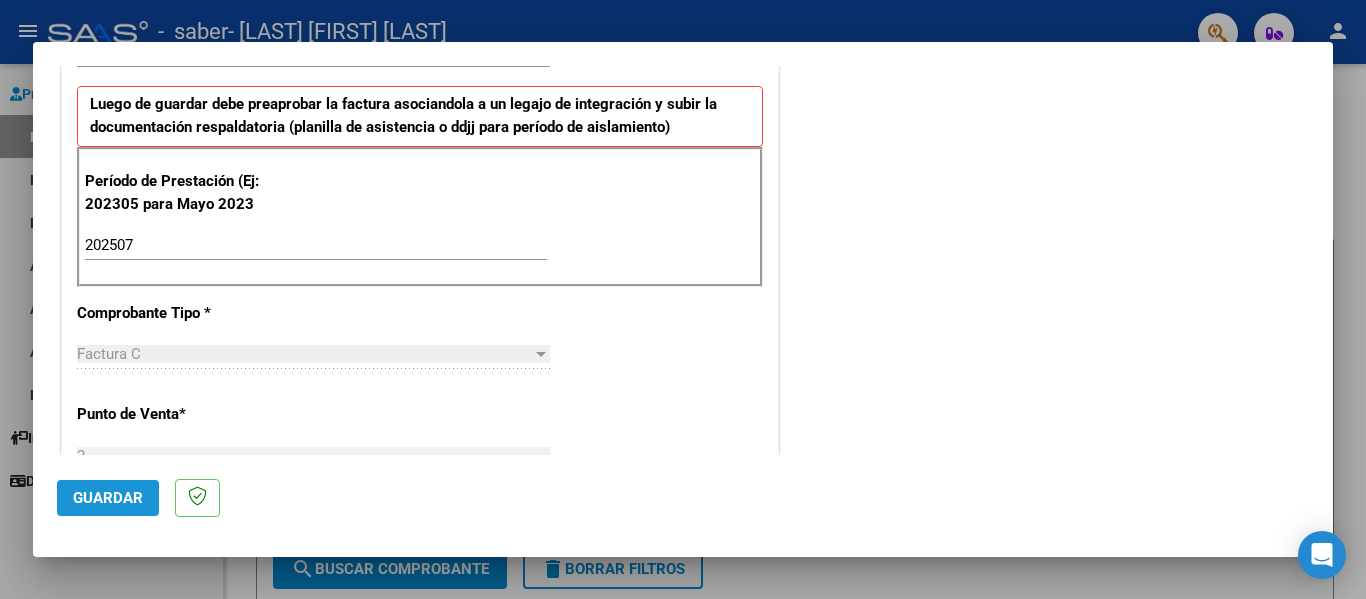 click on "Guardar" 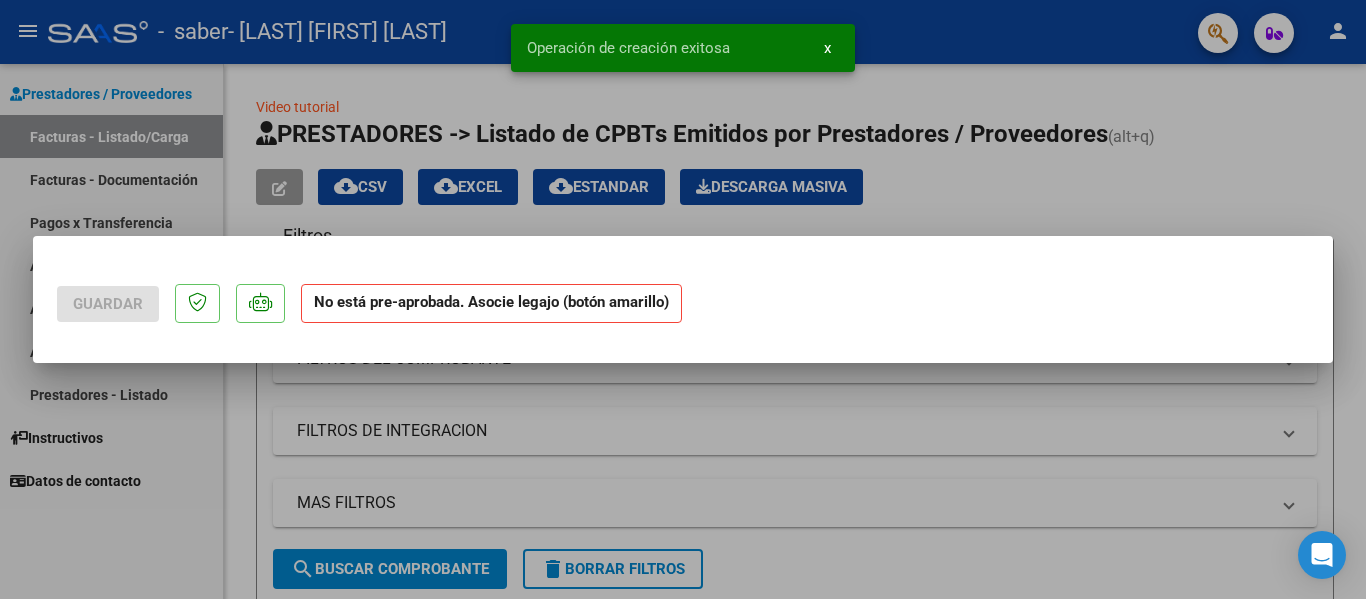 scroll, scrollTop: 0, scrollLeft: 0, axis: both 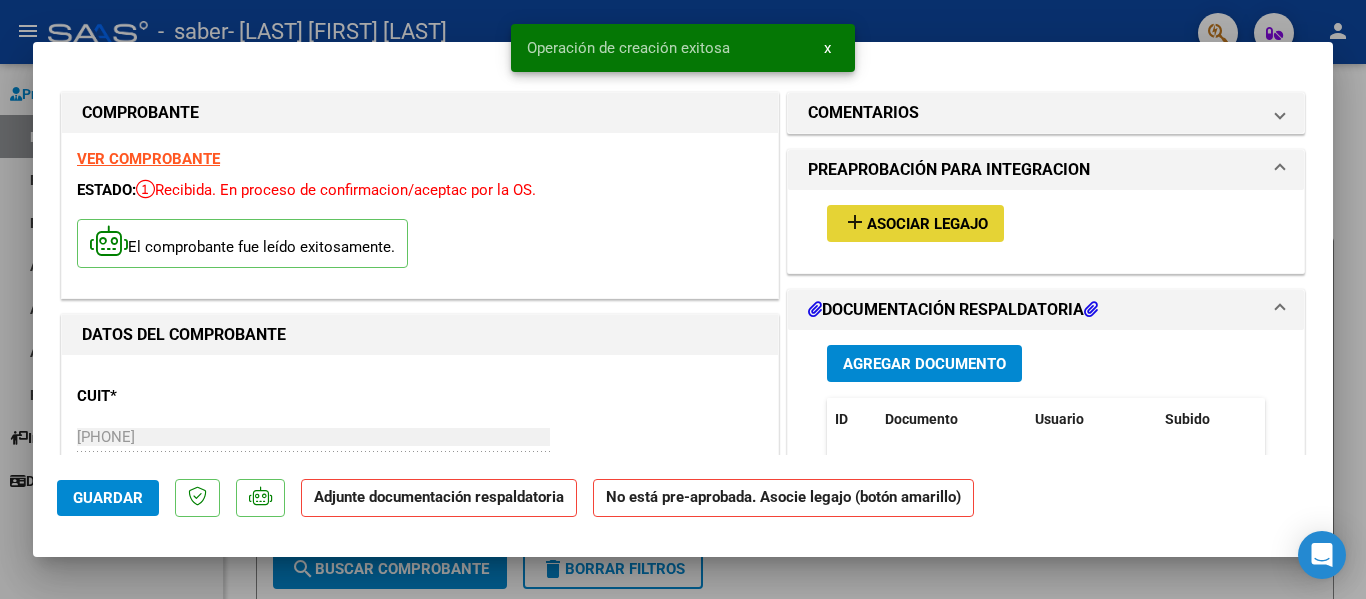 click on "Asociar Legajo" at bounding box center (927, 224) 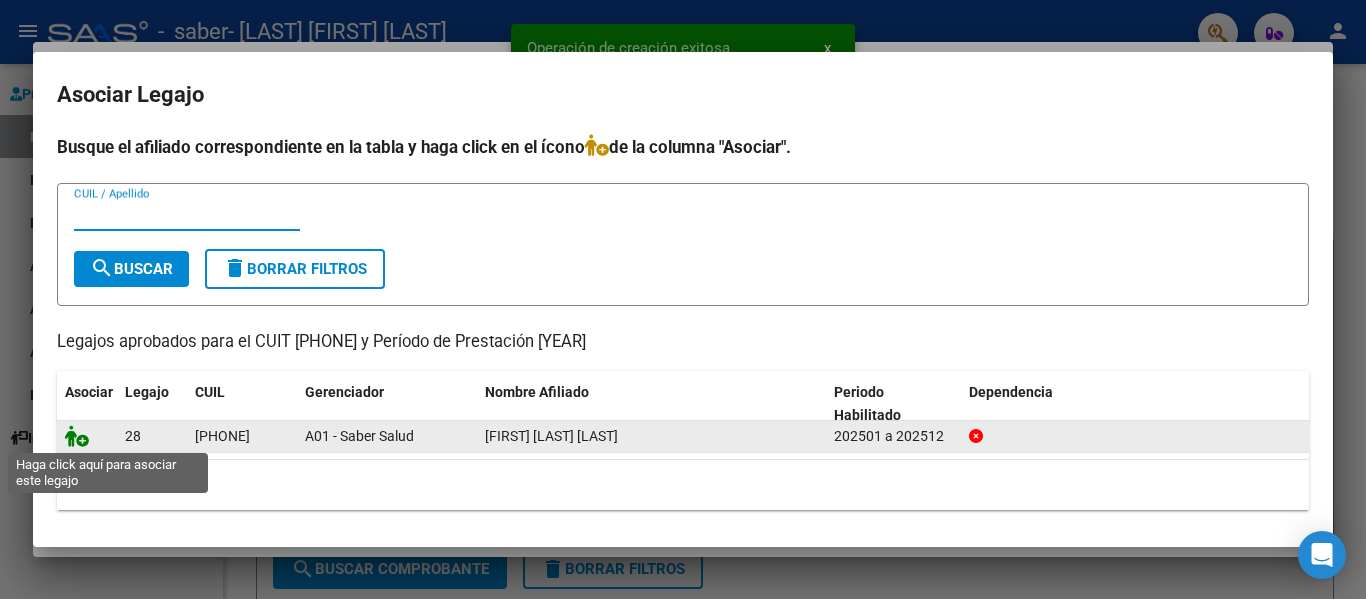 click 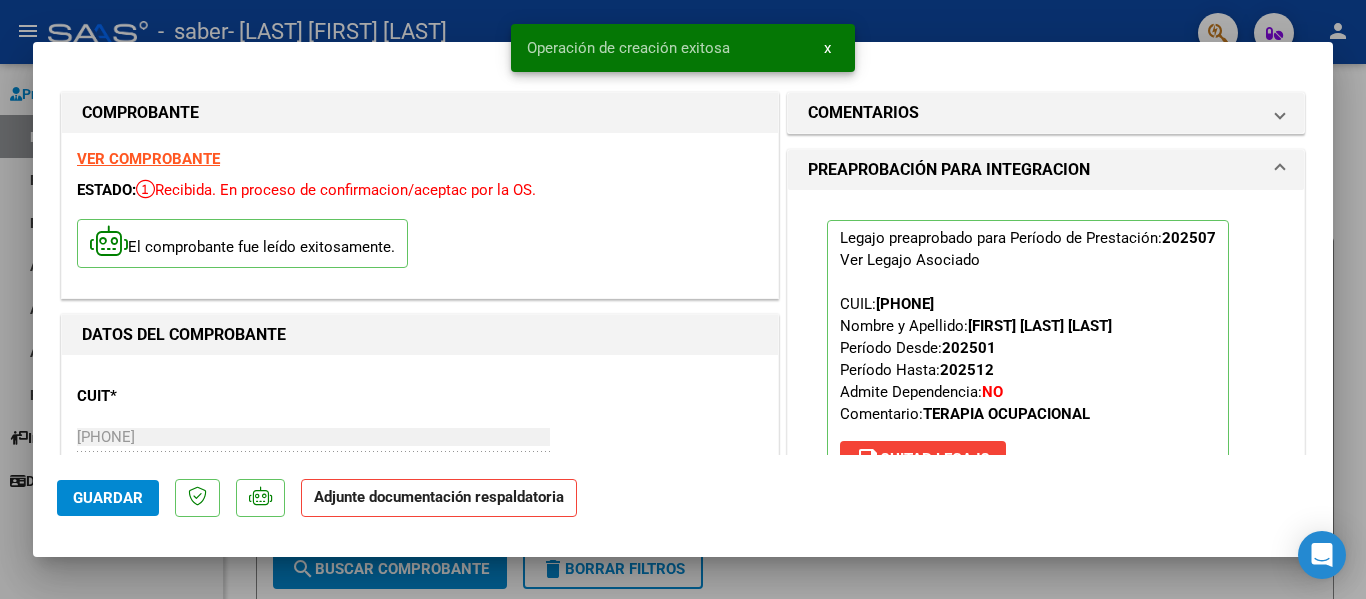scroll, scrollTop: 300, scrollLeft: 0, axis: vertical 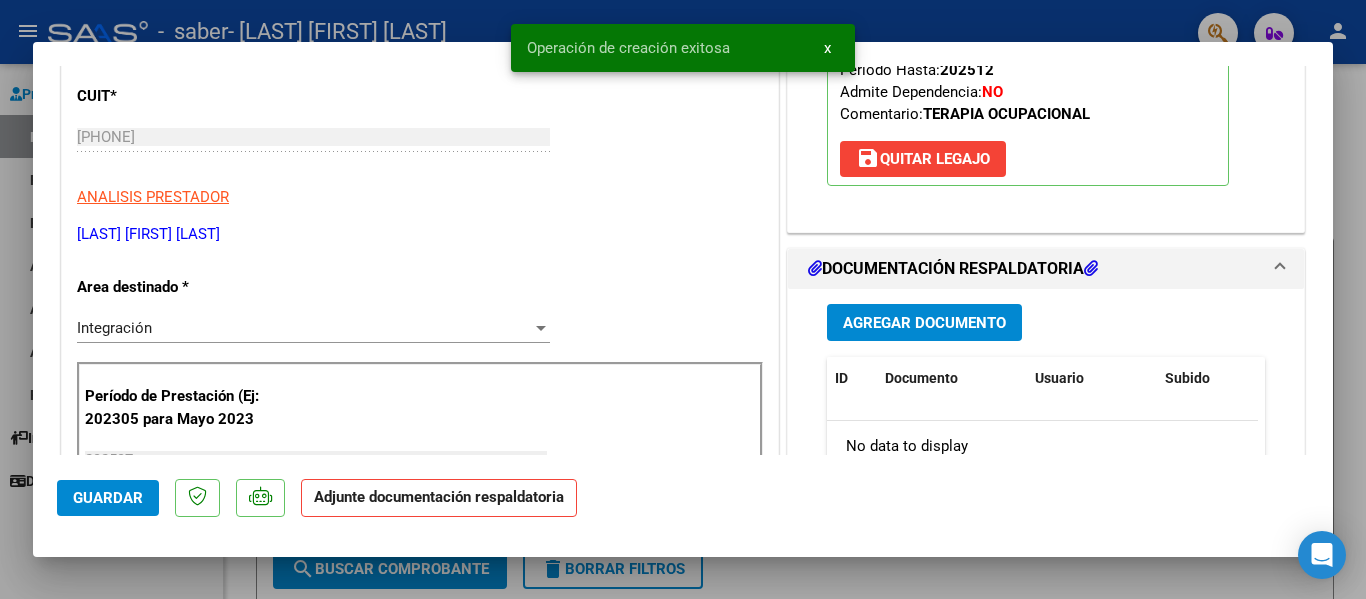 click on "Agregar Documento" at bounding box center [924, 323] 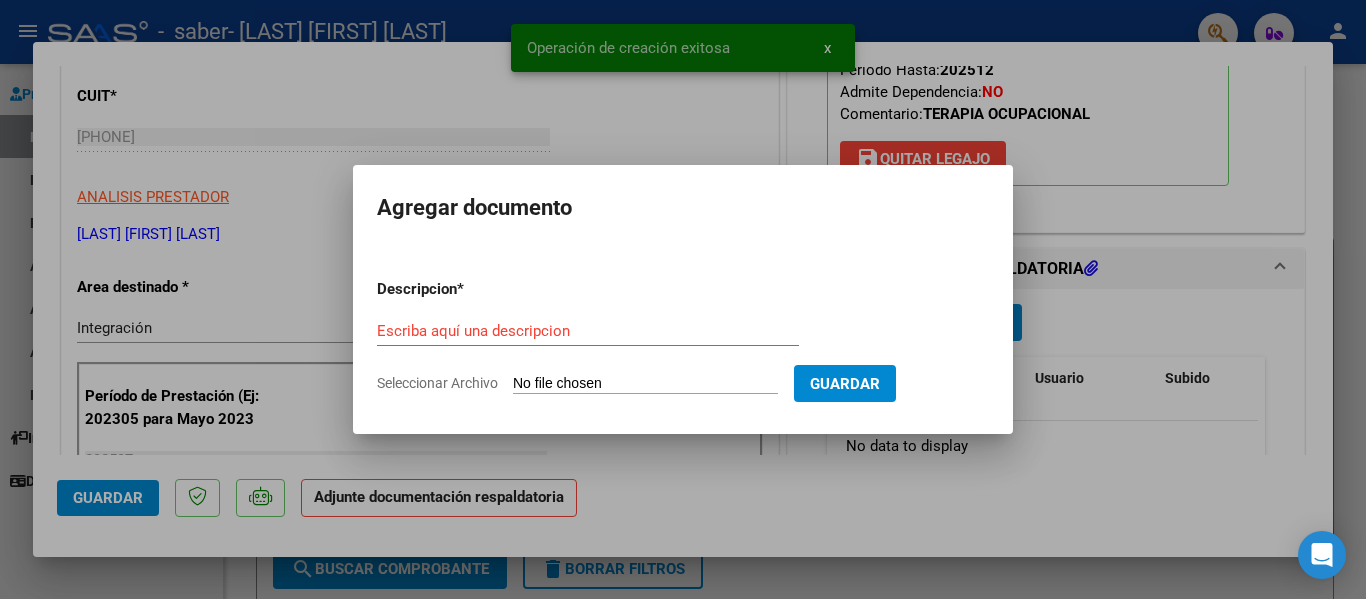 click on "Seleccionar Archivo" at bounding box center [645, 384] 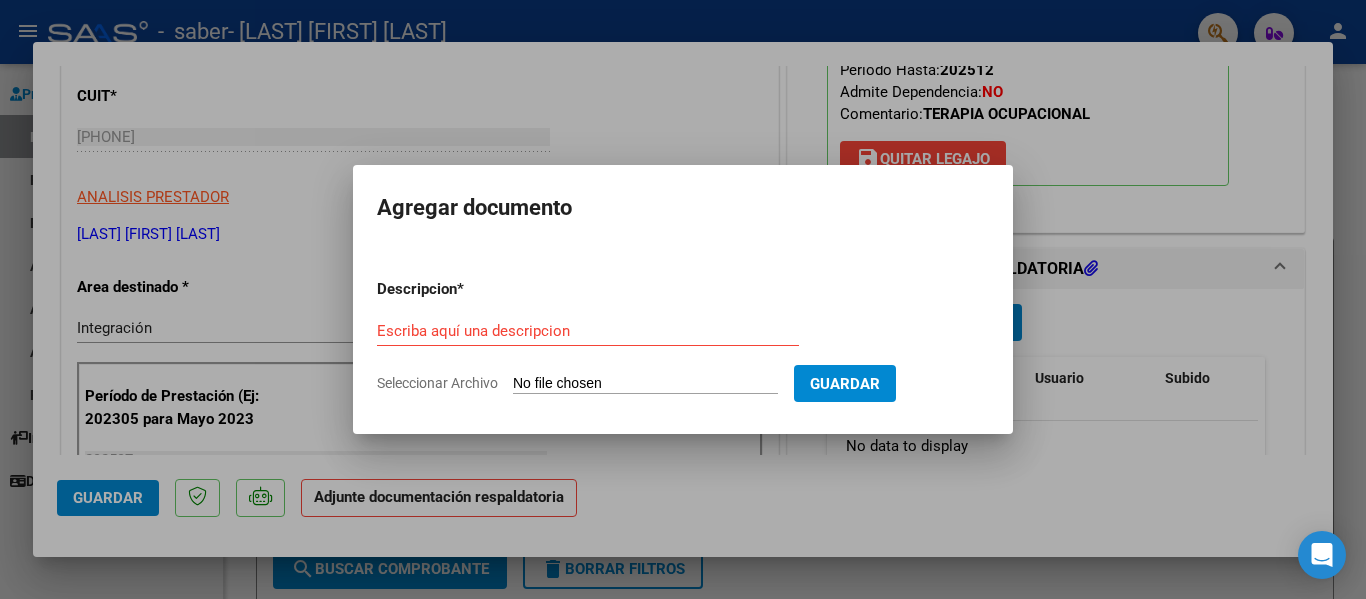 type on "C:\fakepath\[TEXT]_[PHONE]_[NUMBER]_[NUMBER]_[NUMBER].pdf" 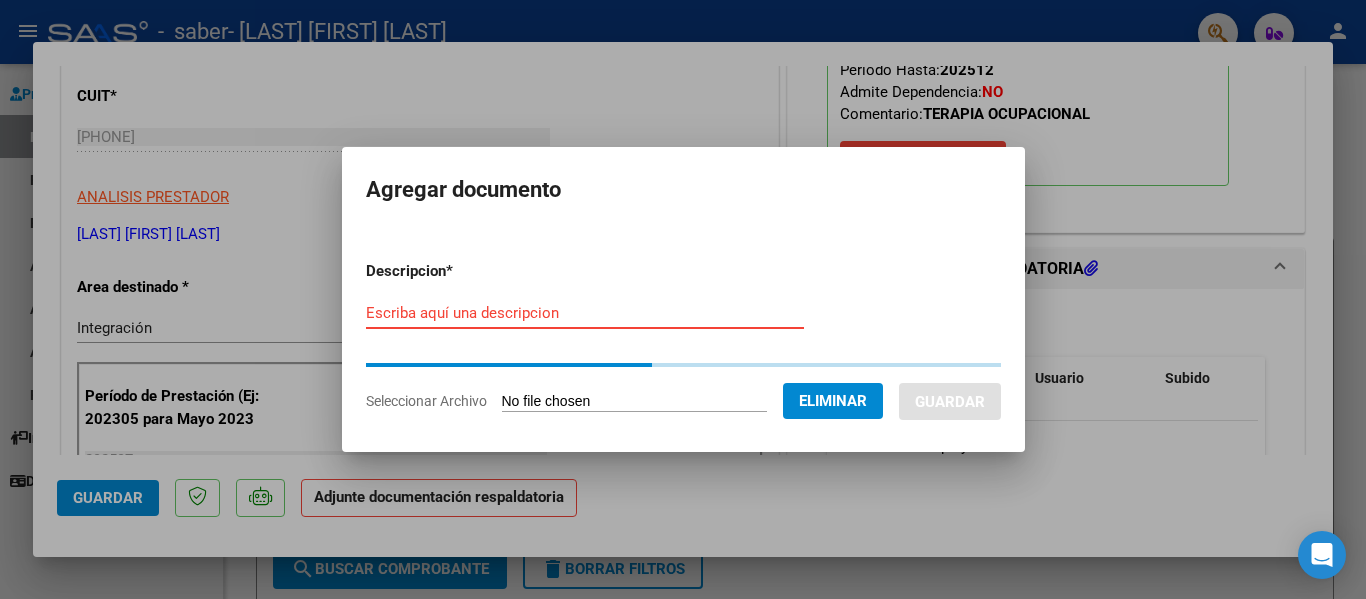 click on "Escriba aquí una descripcion" at bounding box center (585, 313) 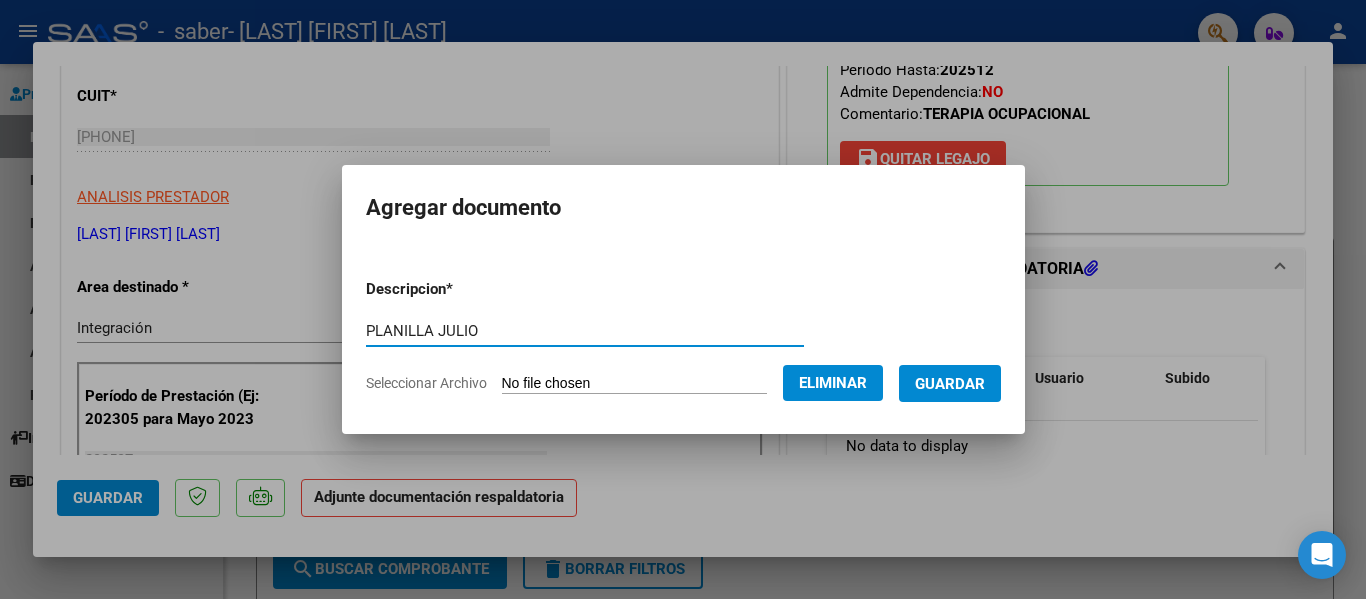 type on "PLANILLA JULIO" 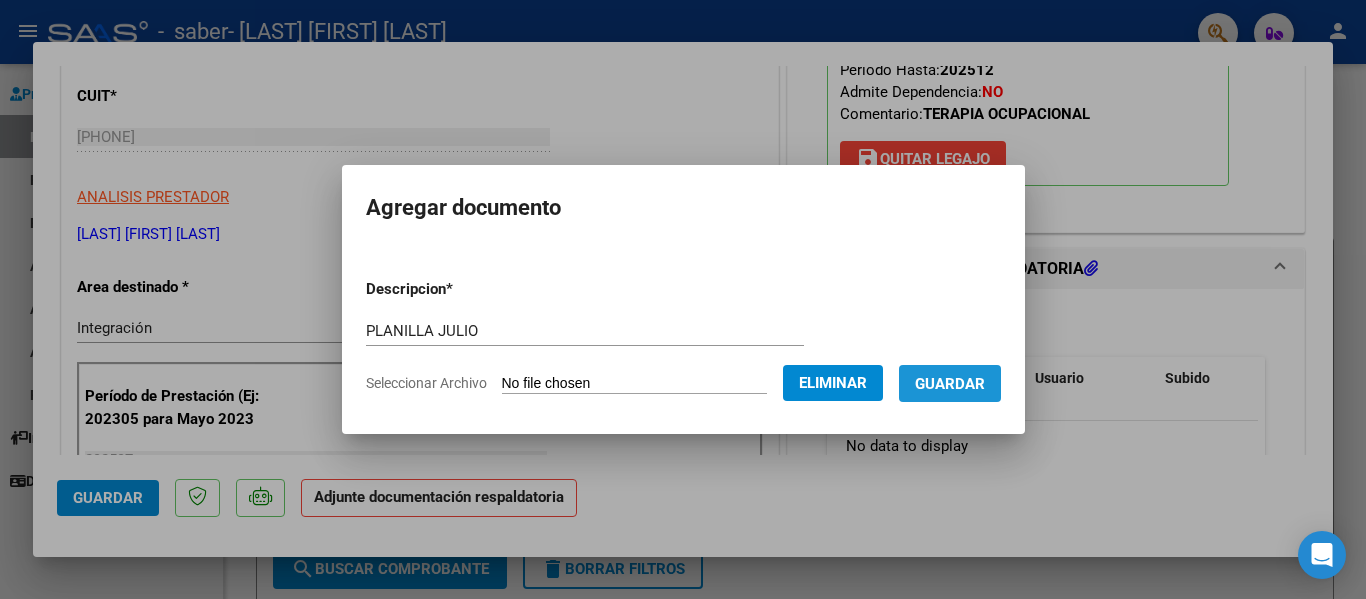 click on "Guardar" at bounding box center [950, 384] 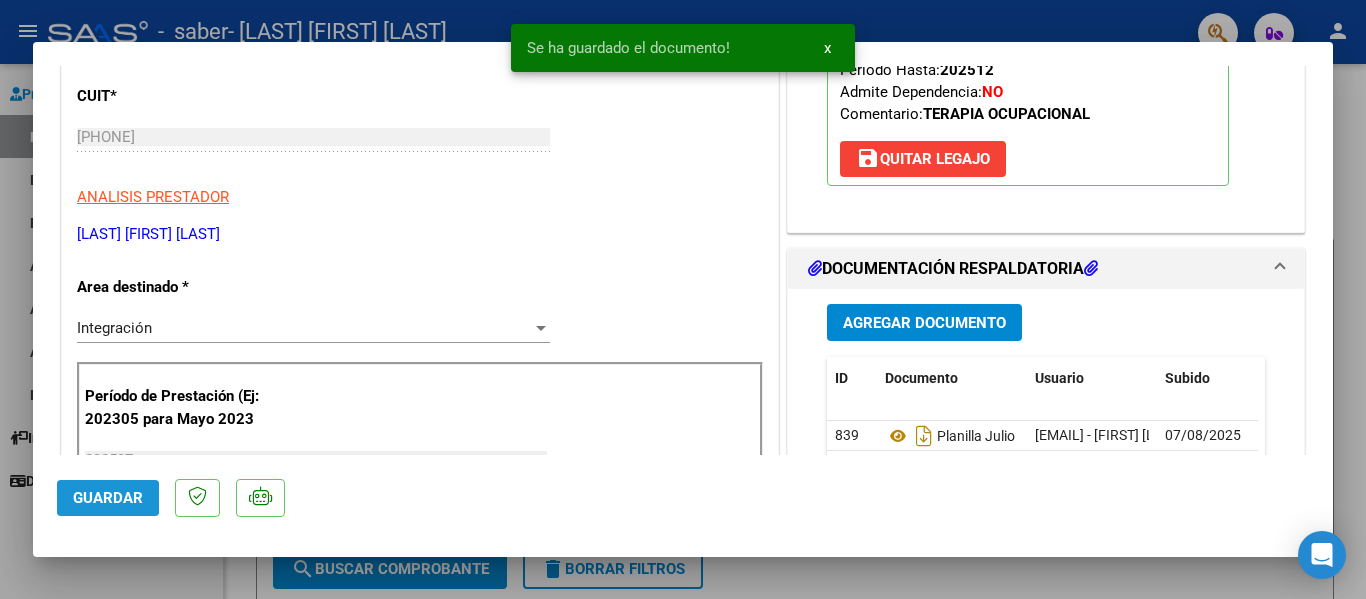 click on "Guardar" 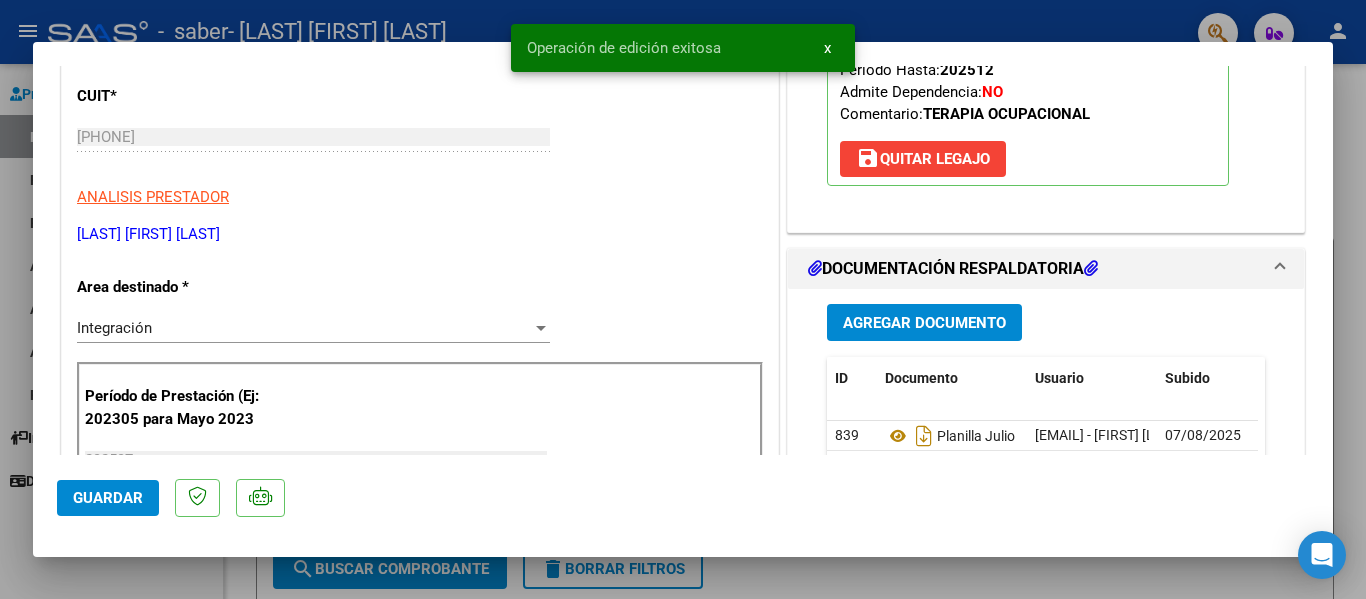 drag, startPoint x: 122, startPoint y: 572, endPoint x: 175, endPoint y: 561, distance: 54.129475 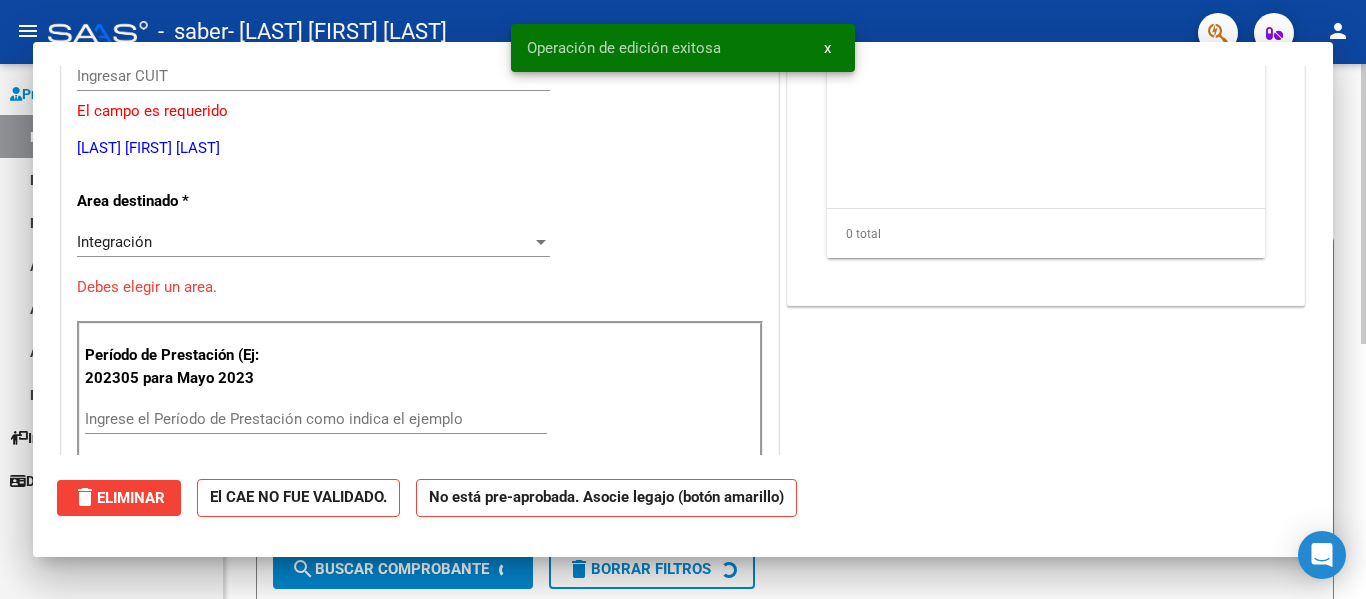 scroll, scrollTop: 0, scrollLeft: 0, axis: both 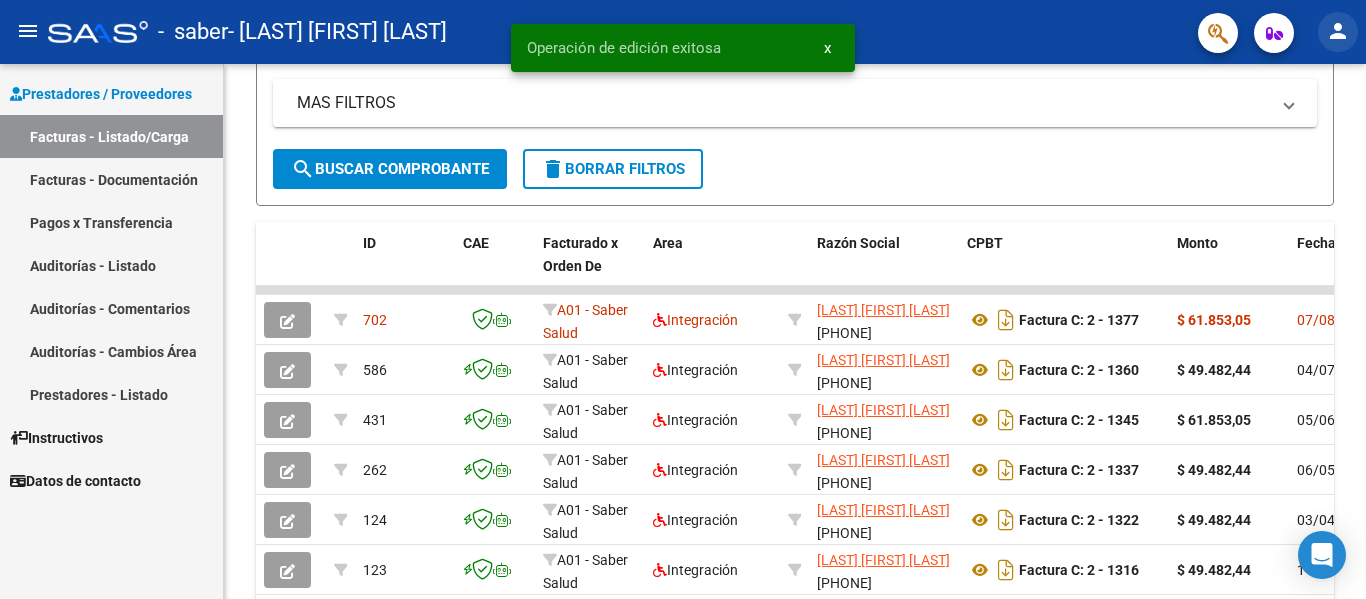 click on "person" 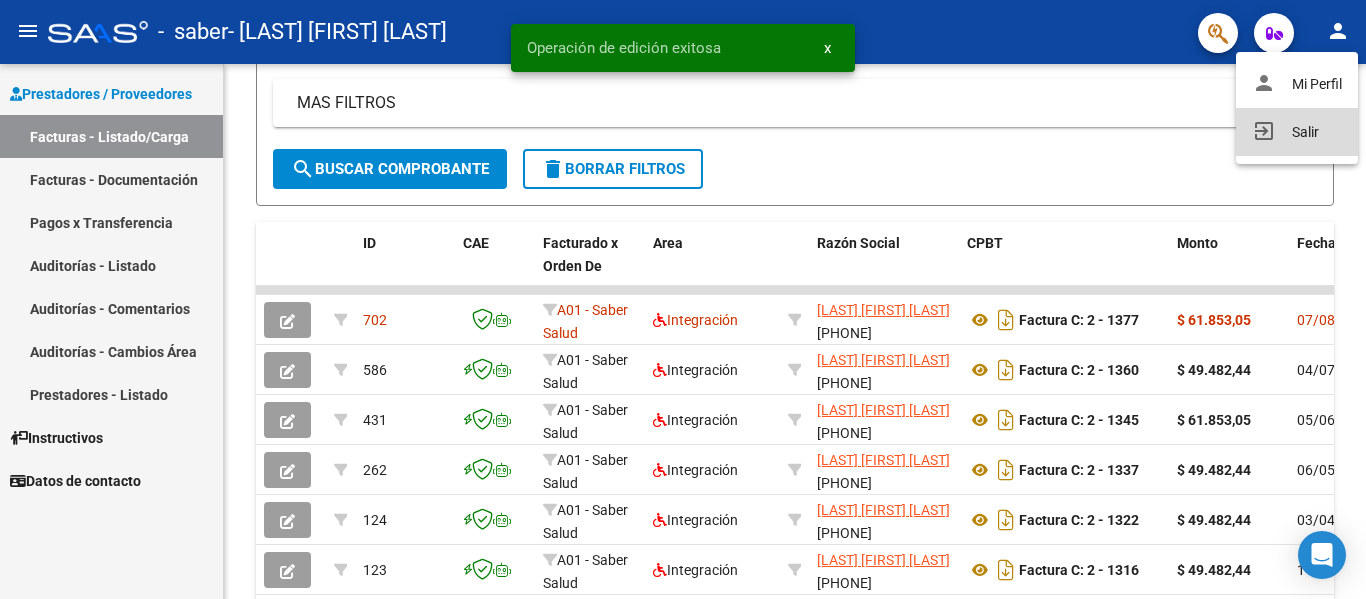 click on "exit_to_app  Salir" at bounding box center [1297, 132] 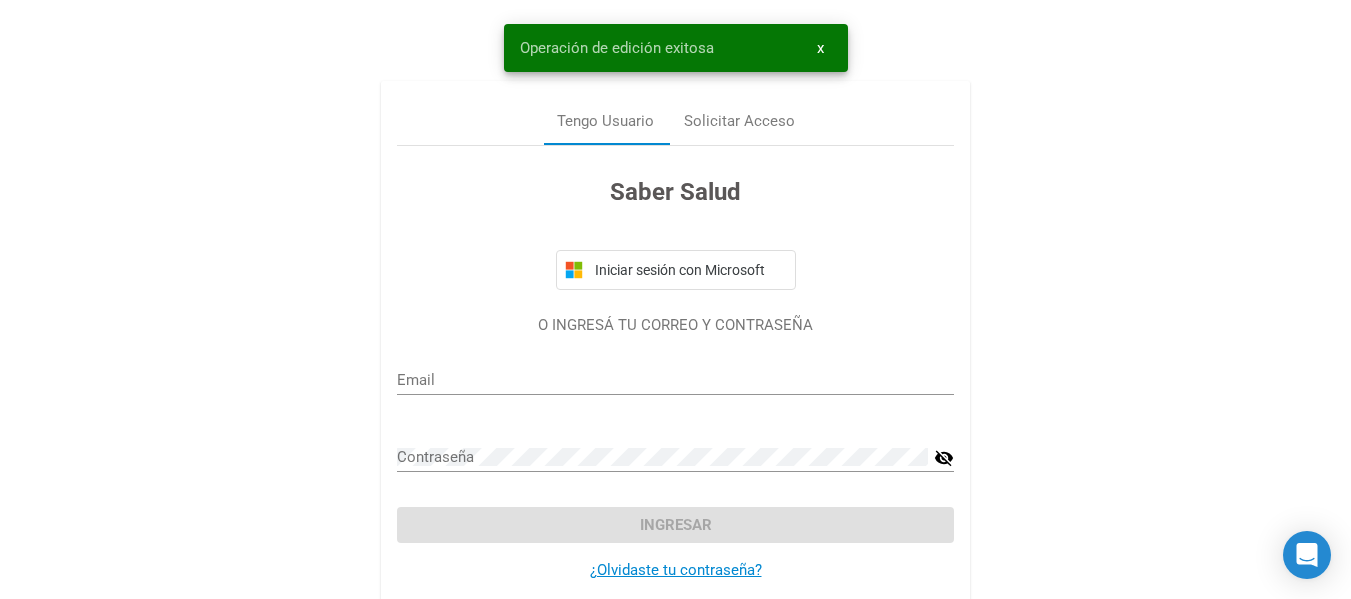 type on "[EMAIL]" 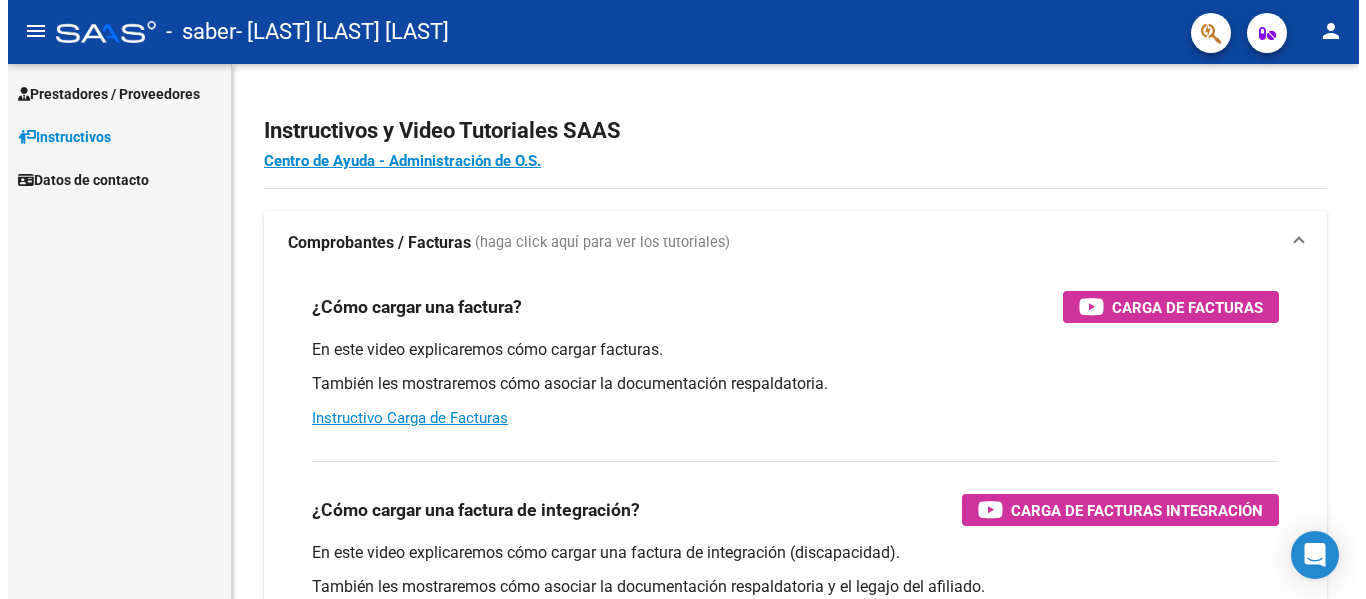 scroll, scrollTop: 0, scrollLeft: 0, axis: both 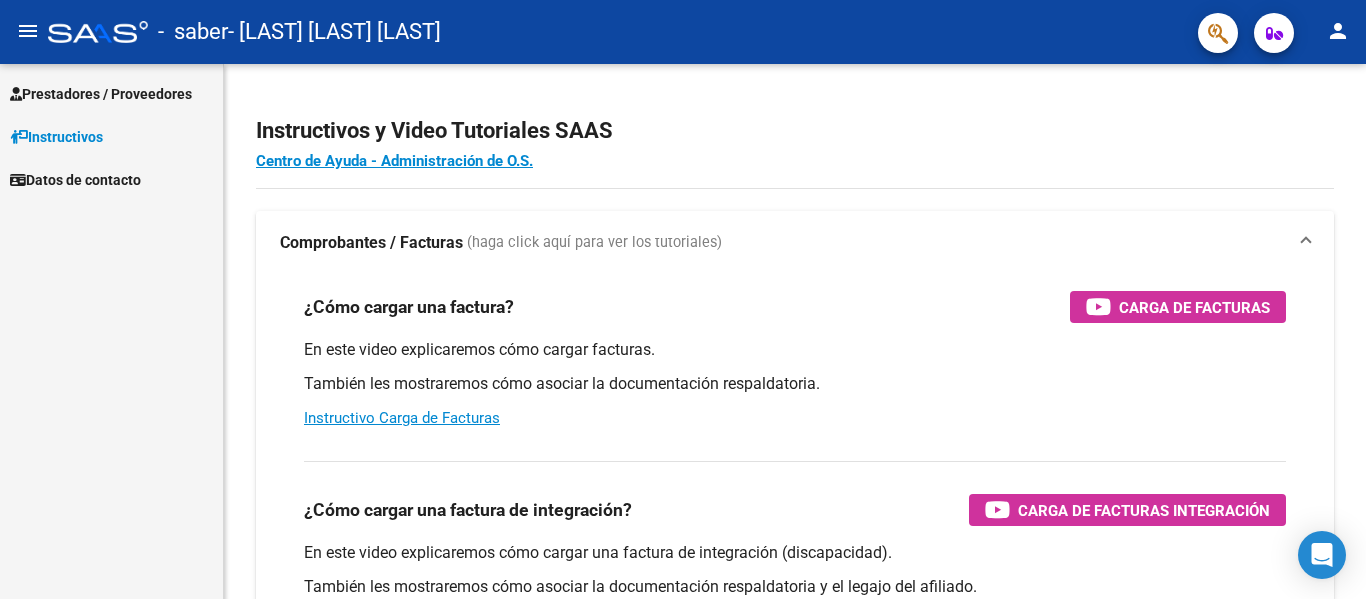 click on "Prestadores / Proveedores" at bounding box center (101, 94) 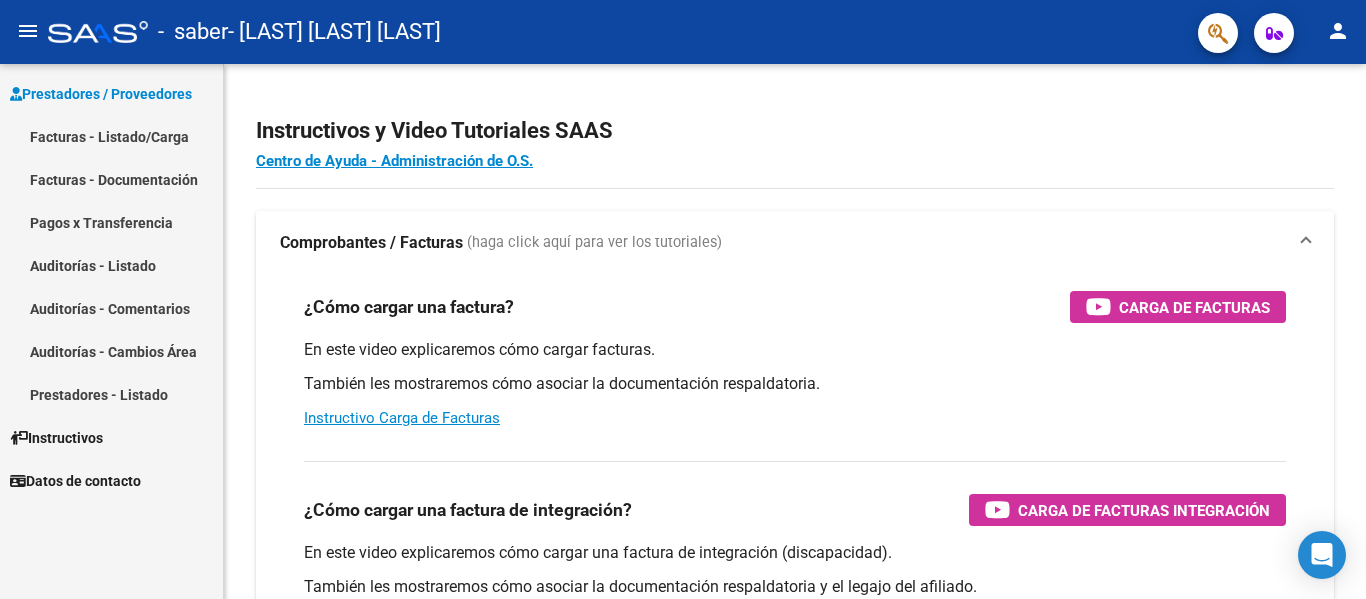 click on "Facturas - Listado/Carga" at bounding box center (111, 136) 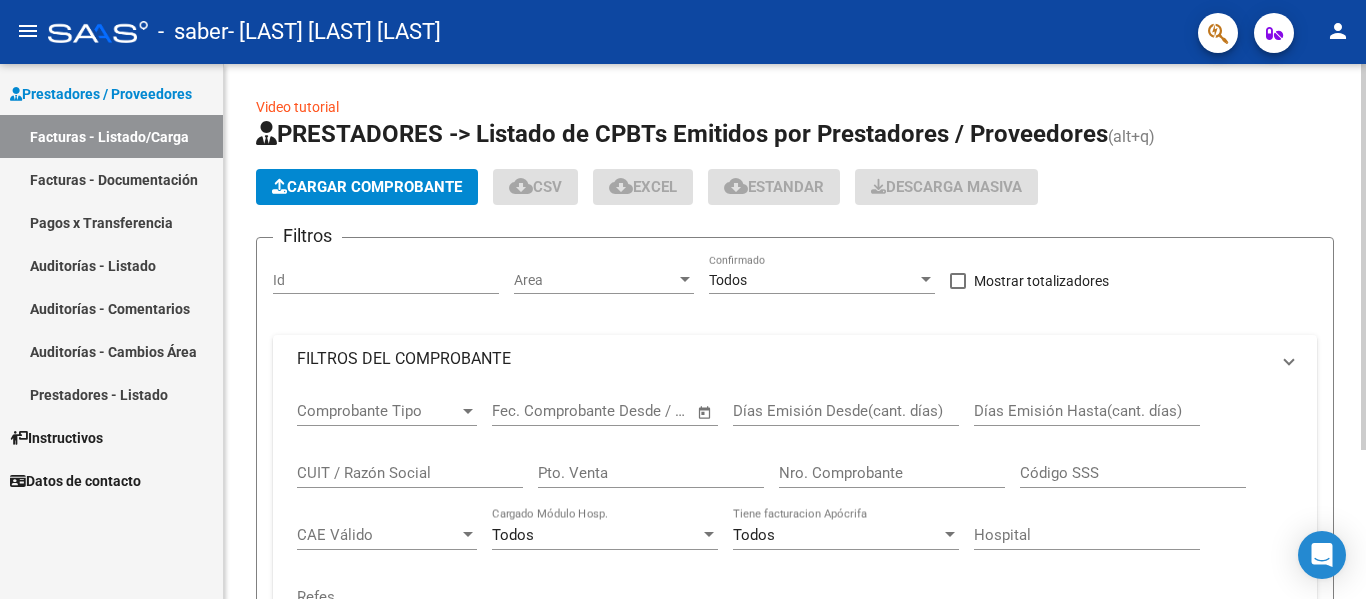 click on "Cargar Comprobante" 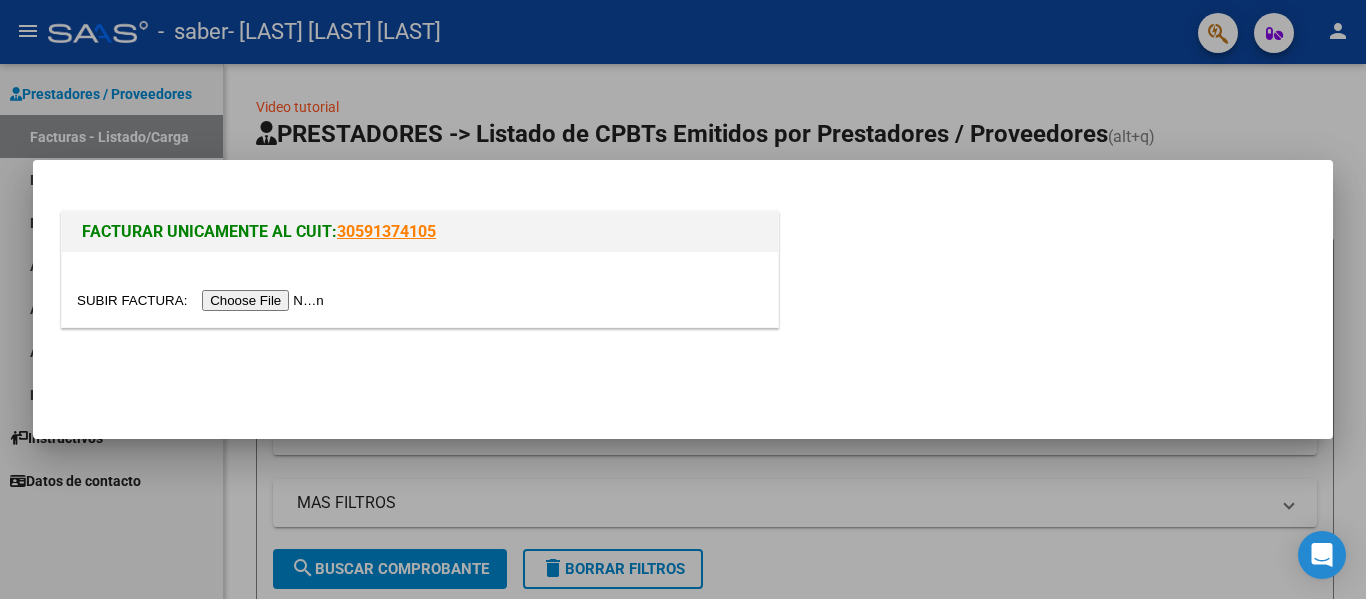 click at bounding box center (203, 300) 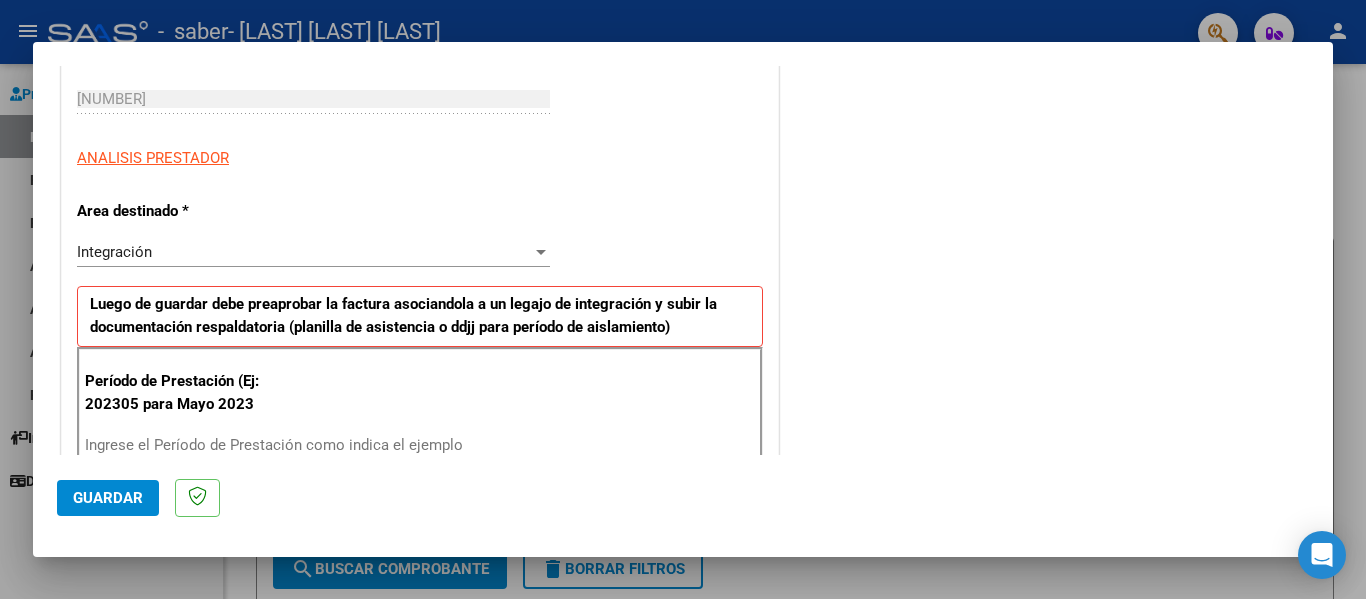scroll, scrollTop: 400, scrollLeft: 0, axis: vertical 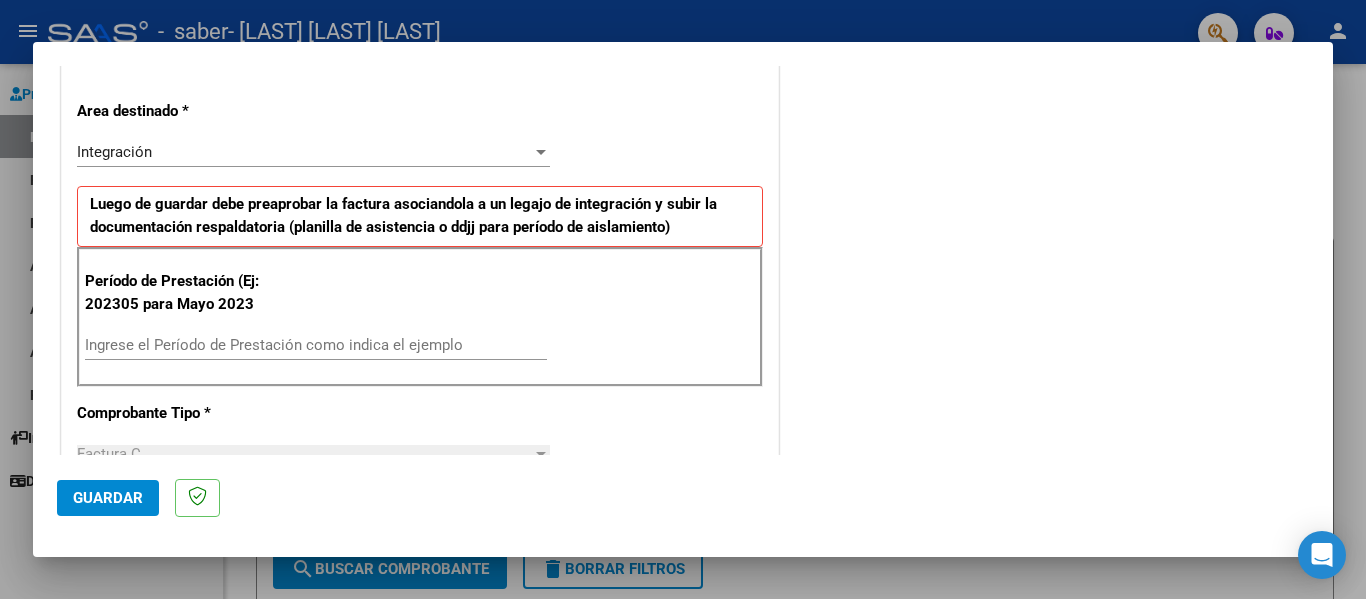 click on "Ingrese el Período de Prestación como indica el ejemplo" at bounding box center (316, 345) 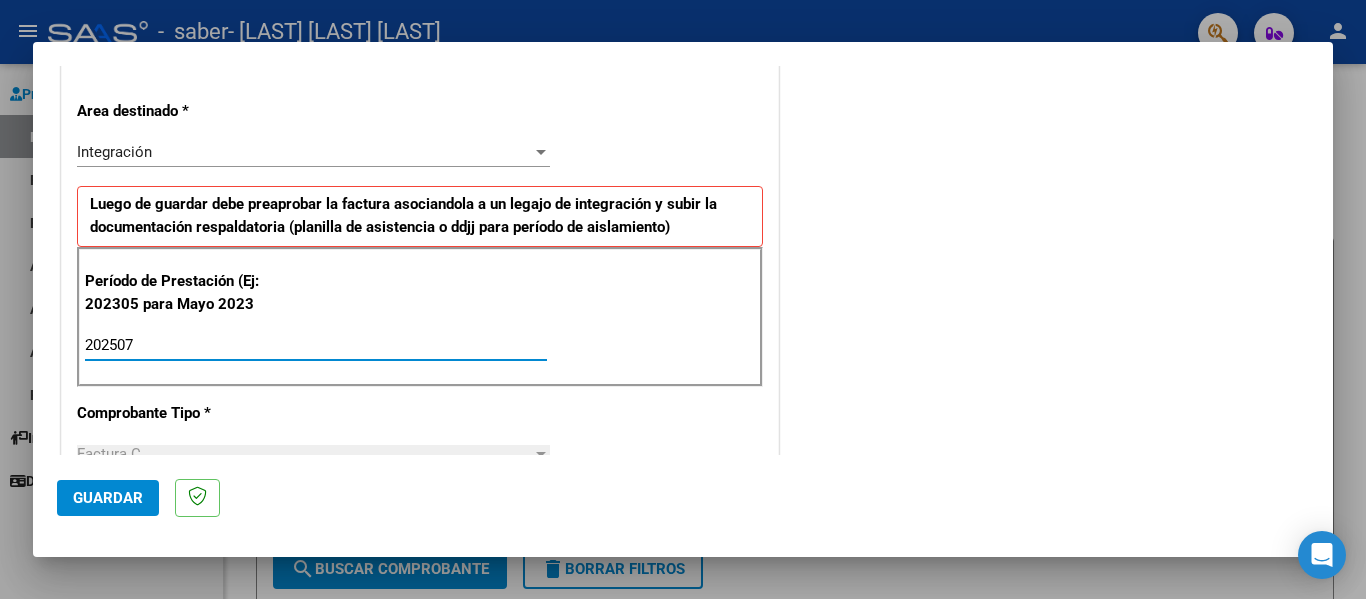 type on "202507" 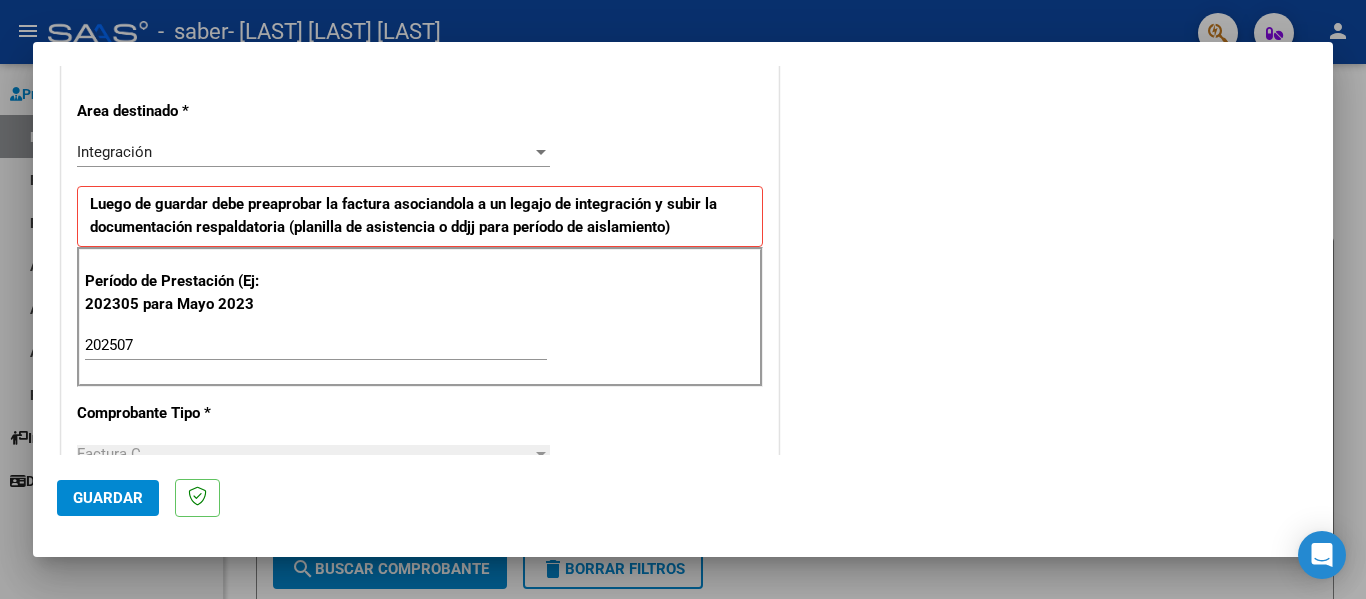 scroll, scrollTop: 600, scrollLeft: 0, axis: vertical 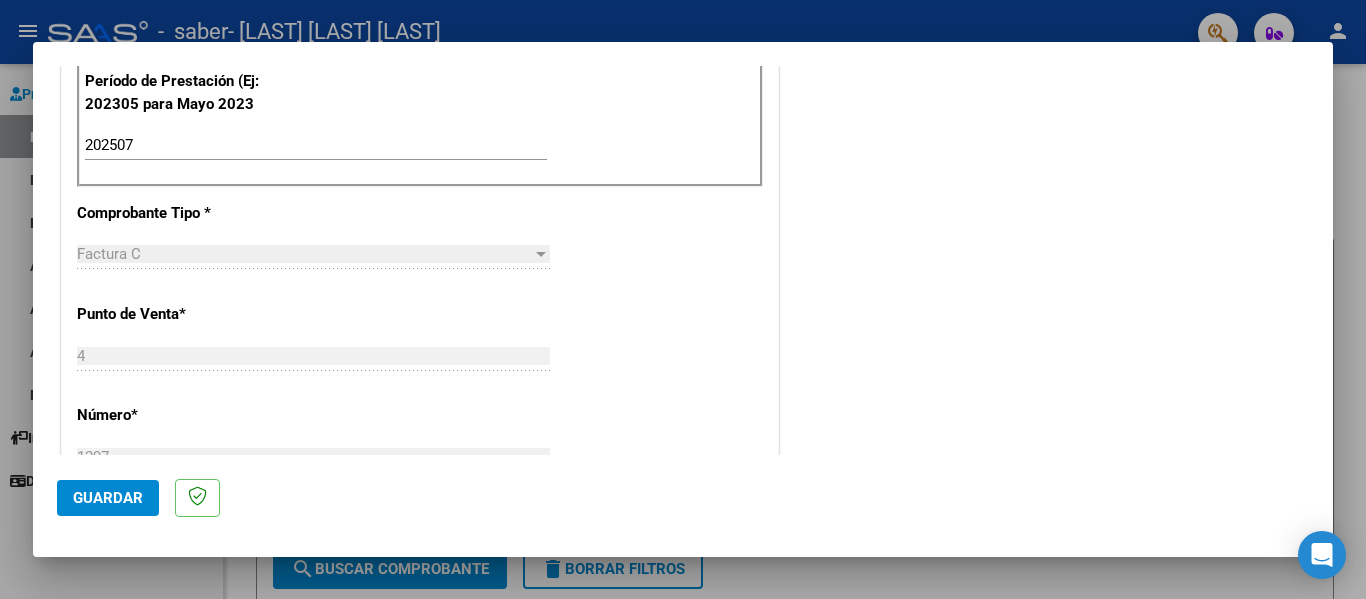 click on "Guardar" 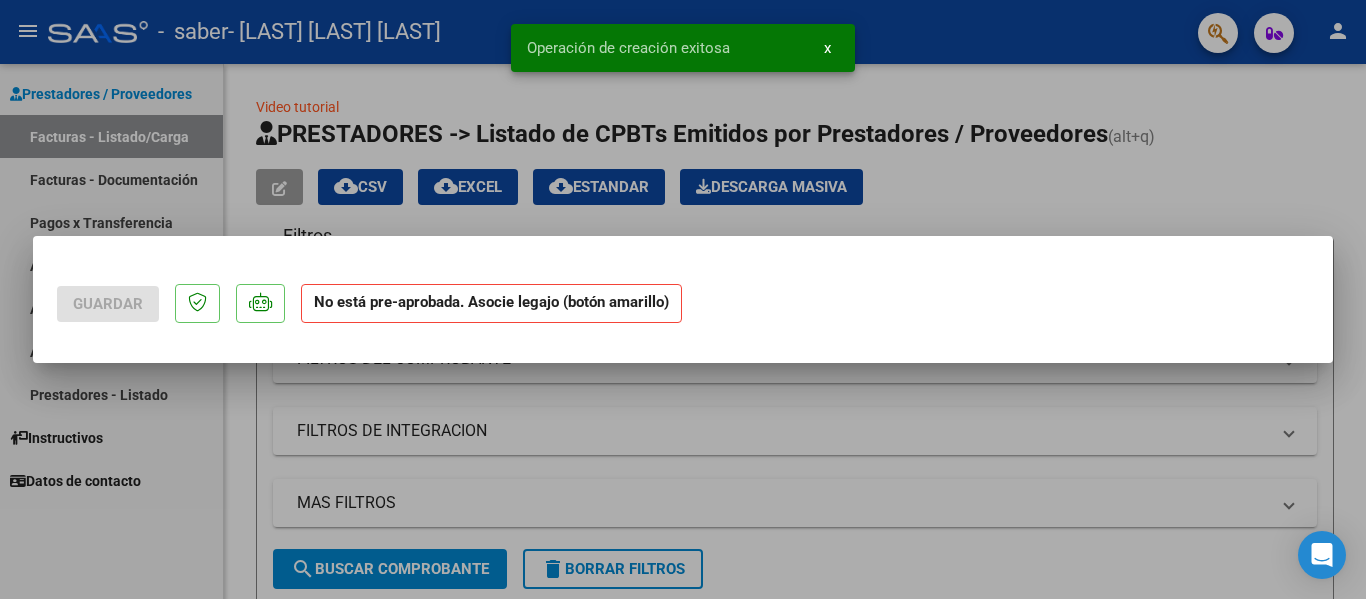scroll, scrollTop: 0, scrollLeft: 0, axis: both 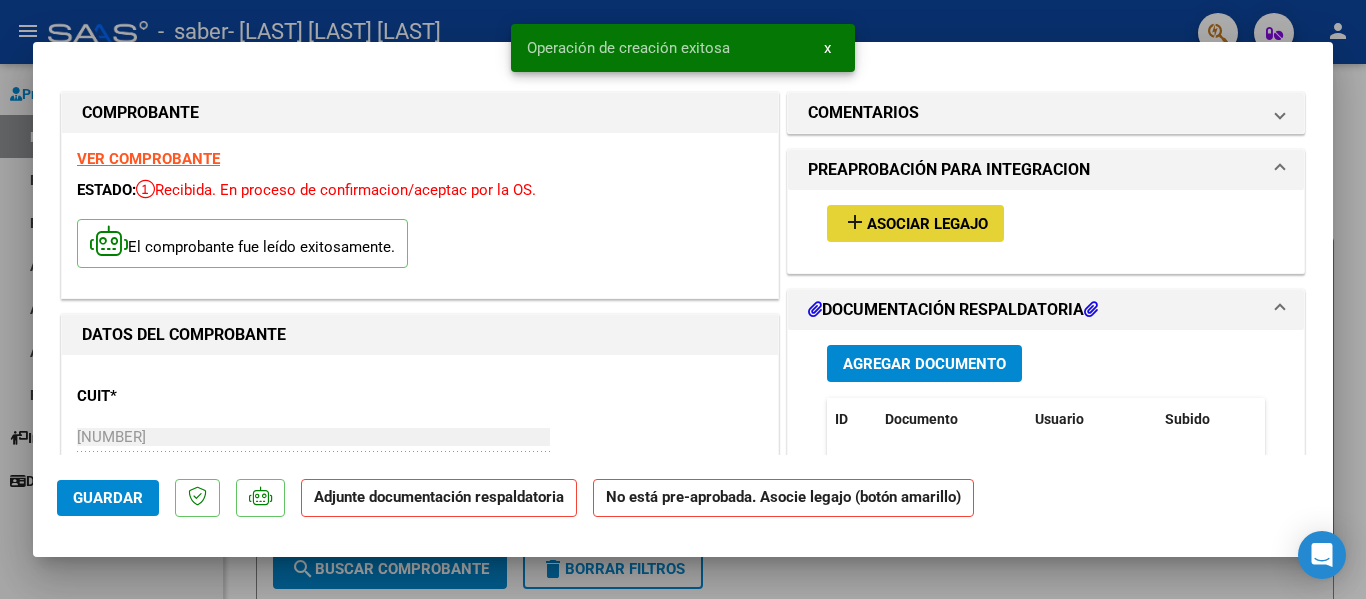 click on "Asociar Legajo" at bounding box center [927, 224] 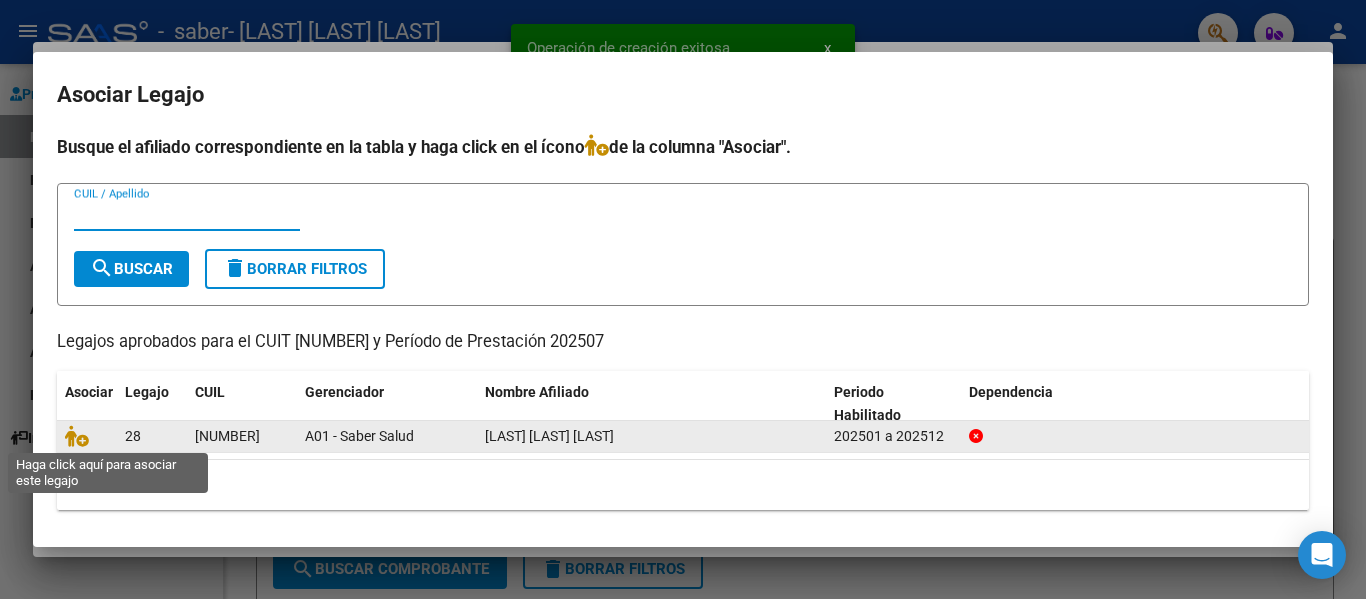 click 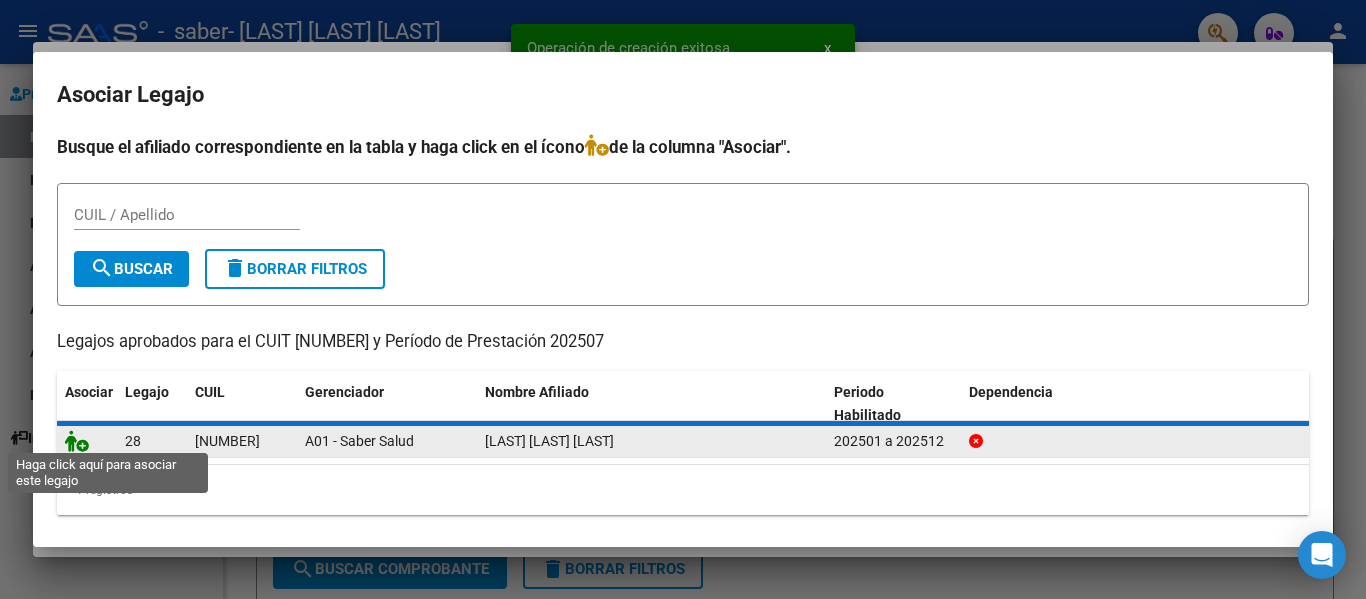 click 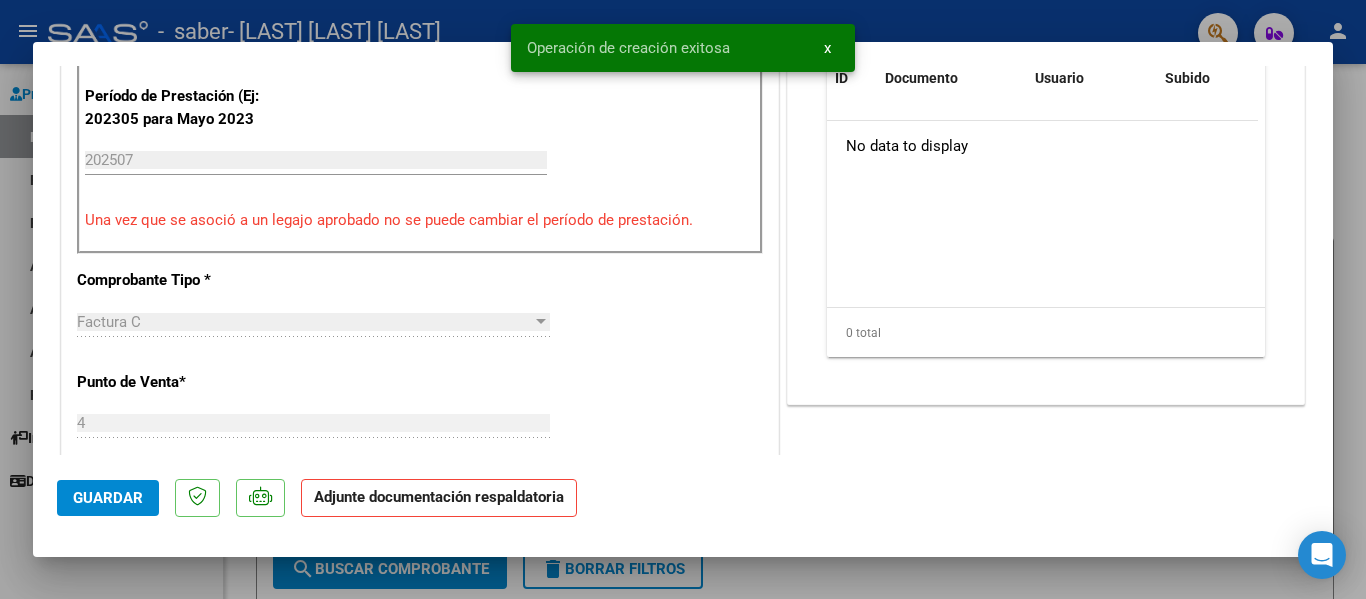 scroll, scrollTop: 500, scrollLeft: 0, axis: vertical 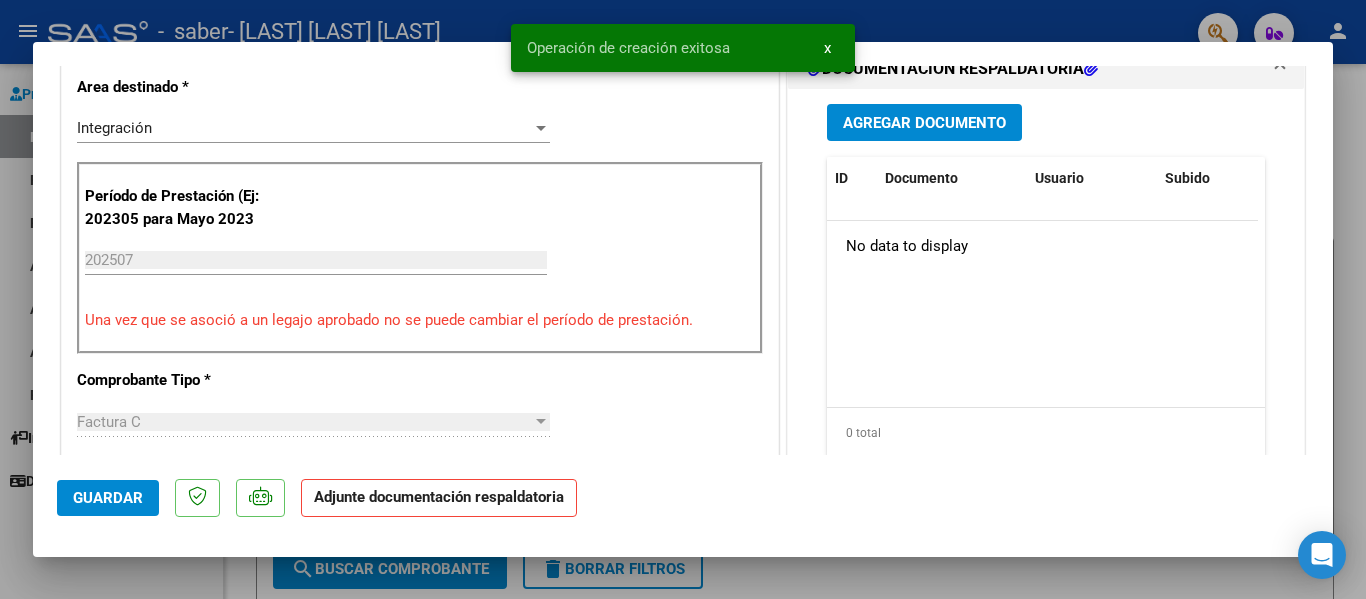 click on "Agregar Documento" at bounding box center [924, 123] 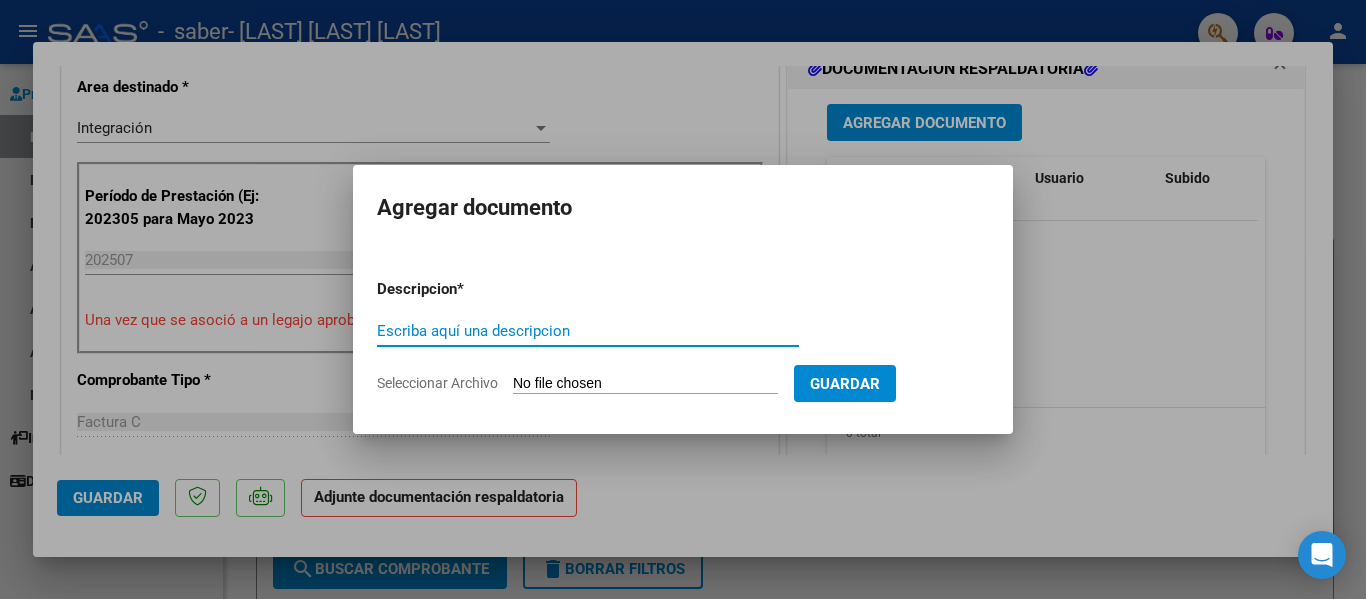 click on "Seleccionar Archivo" at bounding box center (645, 384) 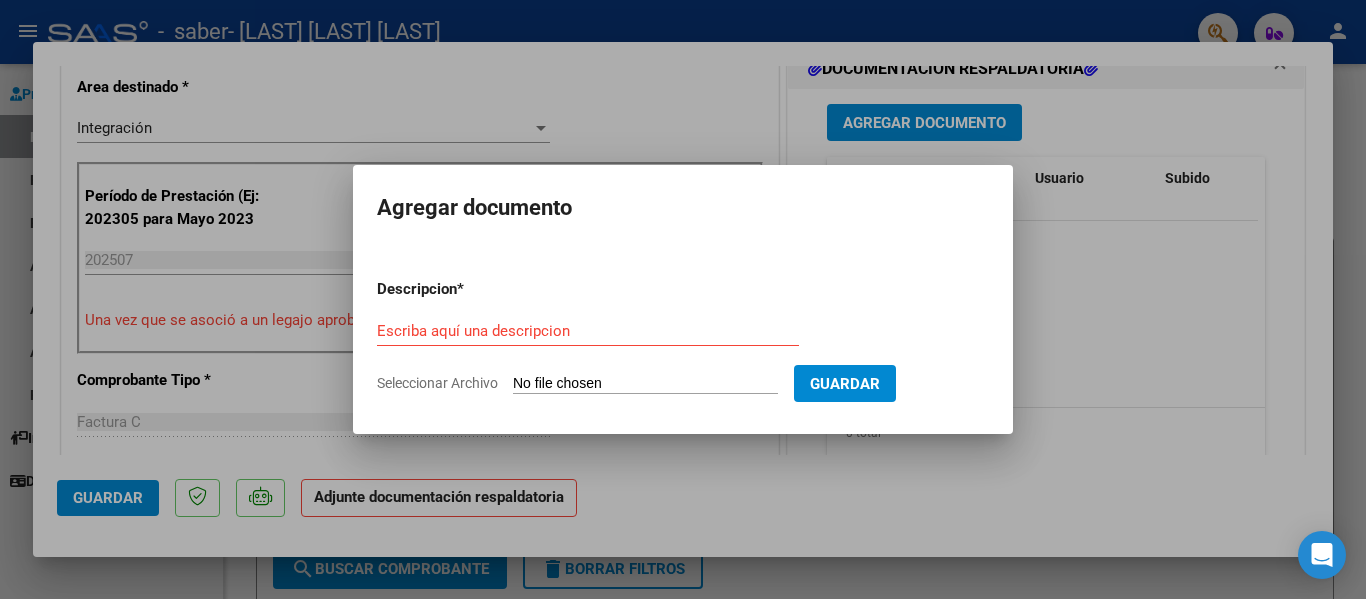 type on "C:\fakepath\[TEXT]_[PHONE]_[NUMBER]_[NUMBER]_[NUMBER].pdf" 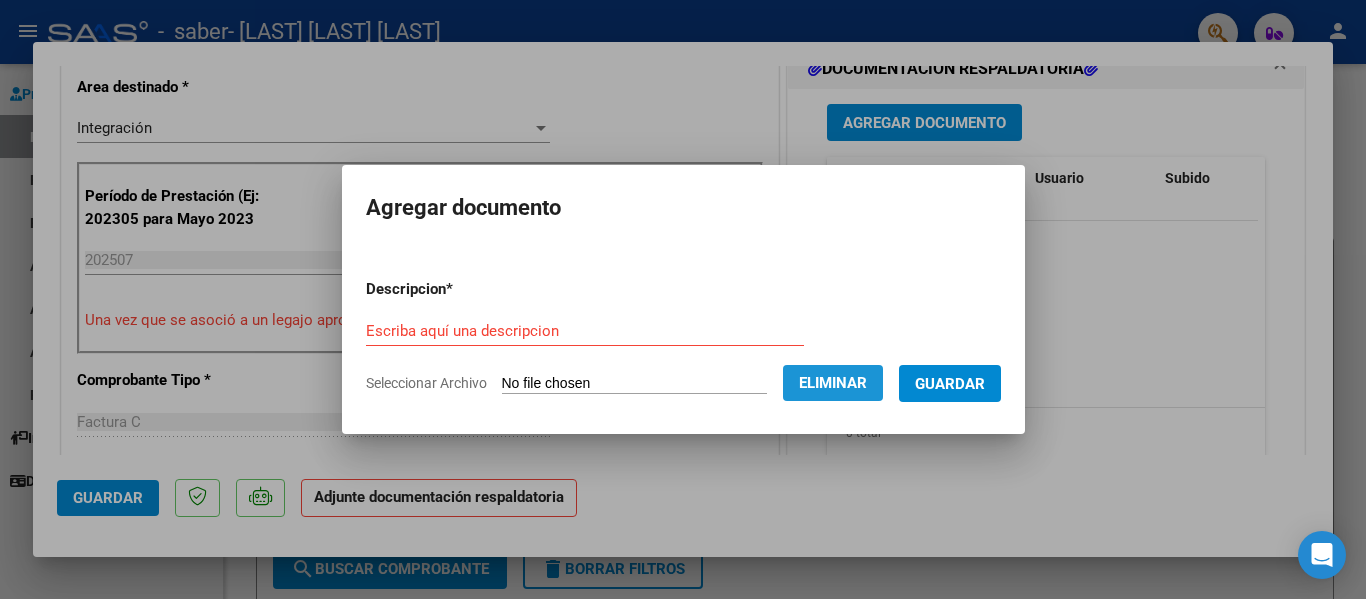 click on "Eliminar" 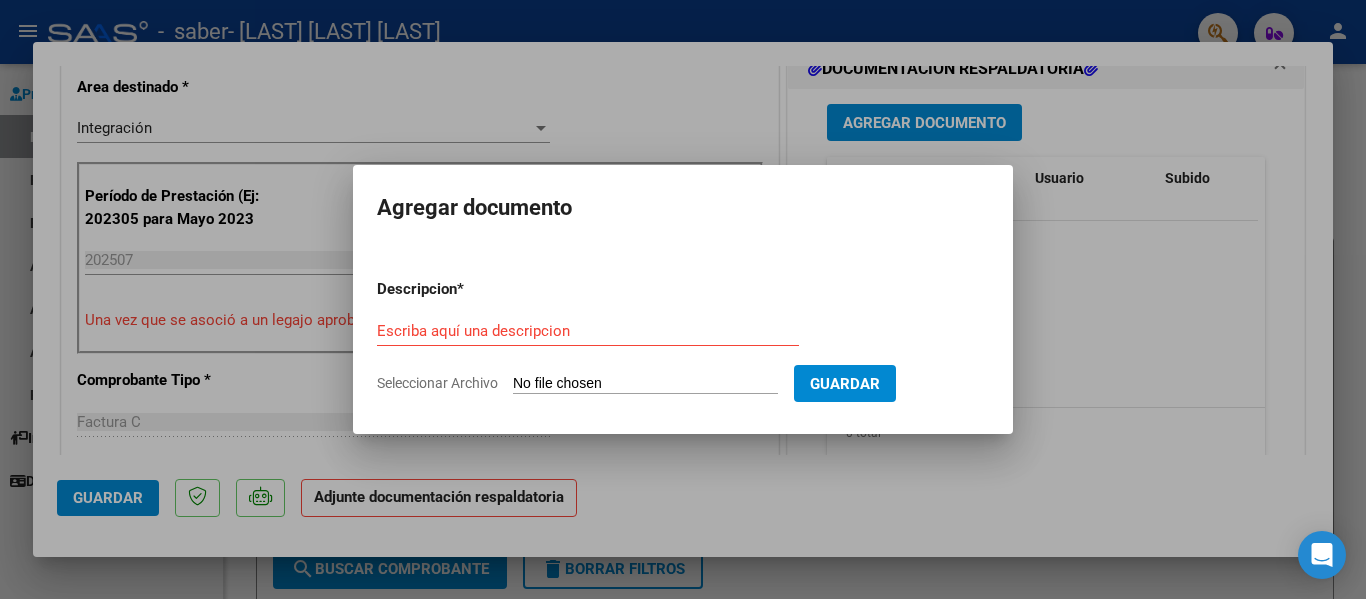 click on "Seleccionar Archivo" at bounding box center (645, 384) 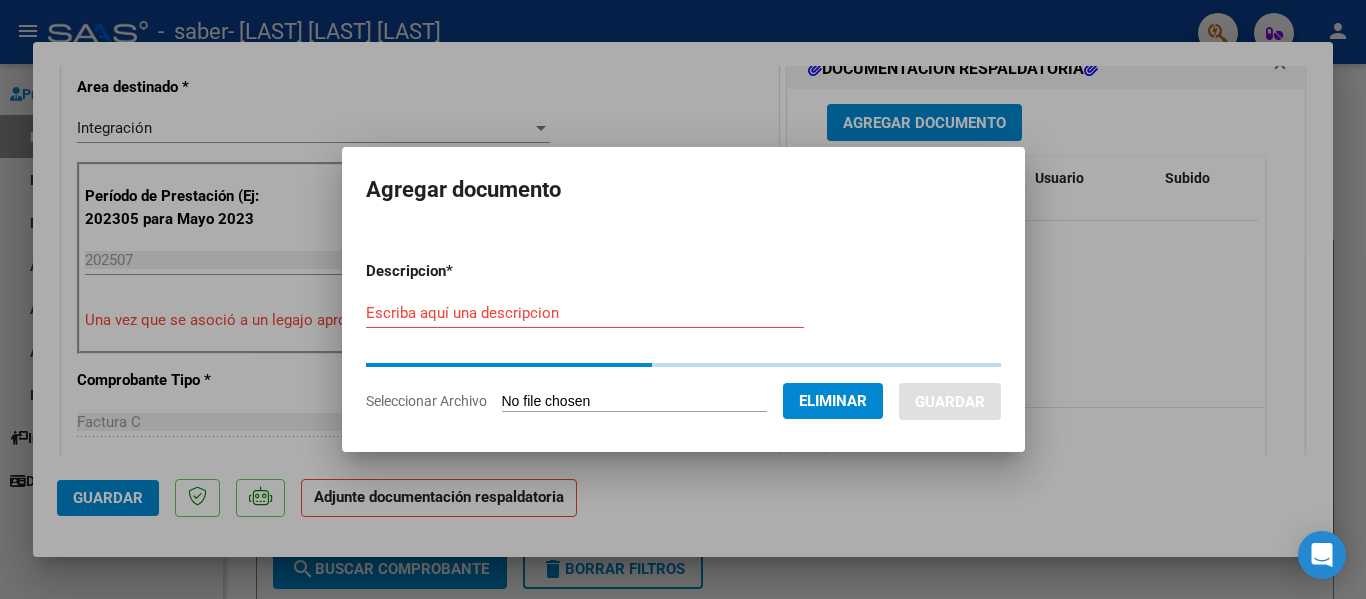 click on "Escriba aquí una descripcion" at bounding box center (585, 313) 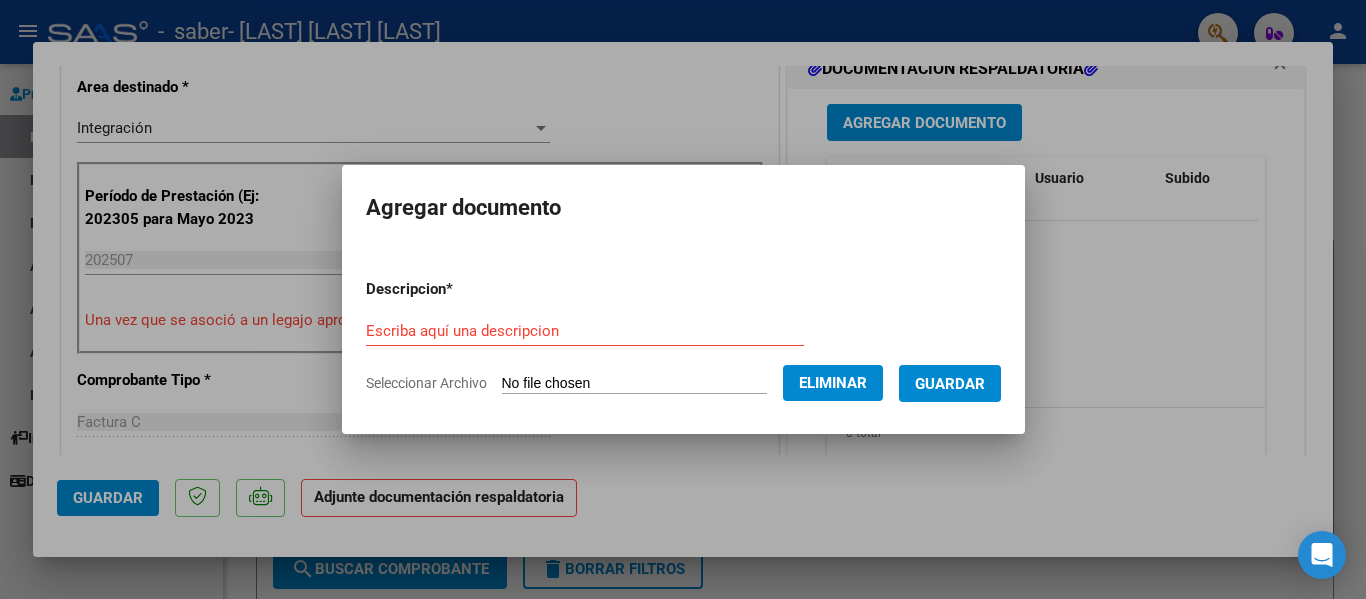 click on "Escriba aquí una descripcion" at bounding box center (585, 331) 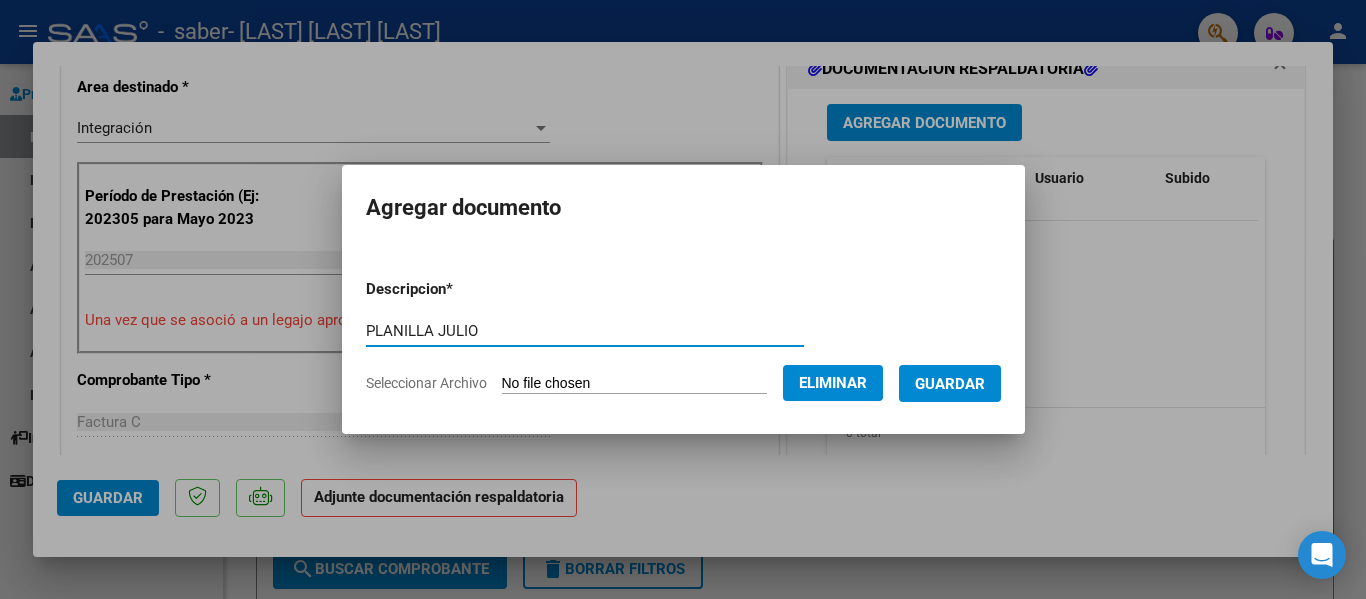 type on "PLANILLA JULIO" 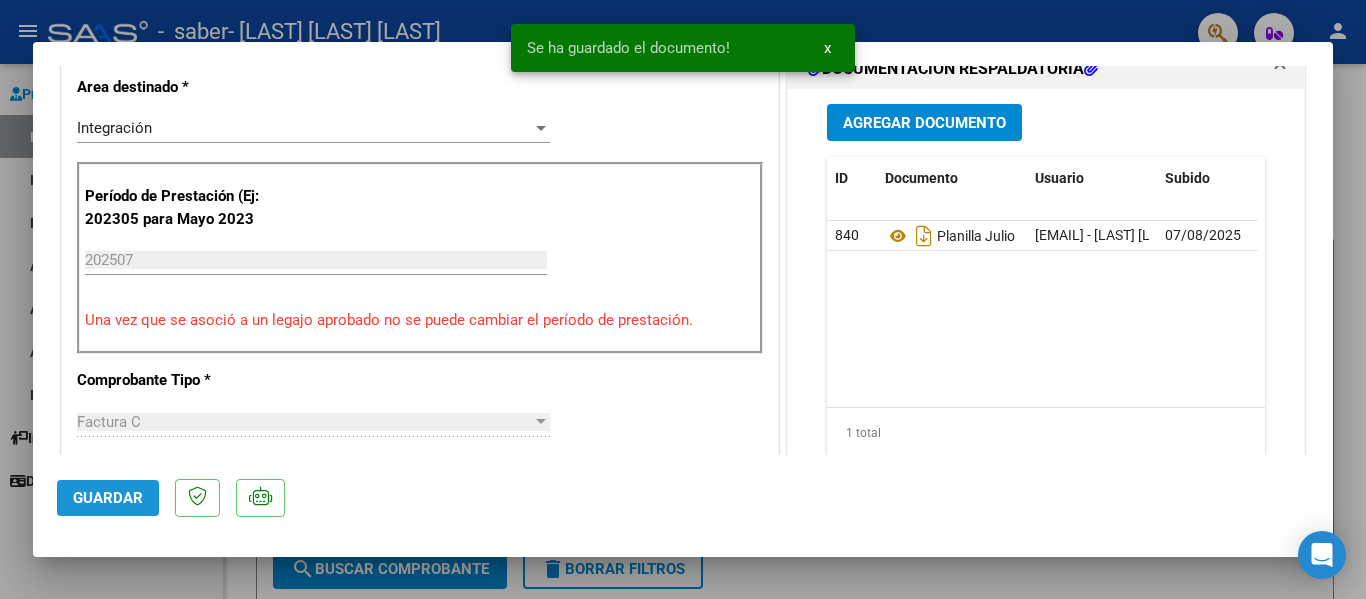 click on "Guardar" 